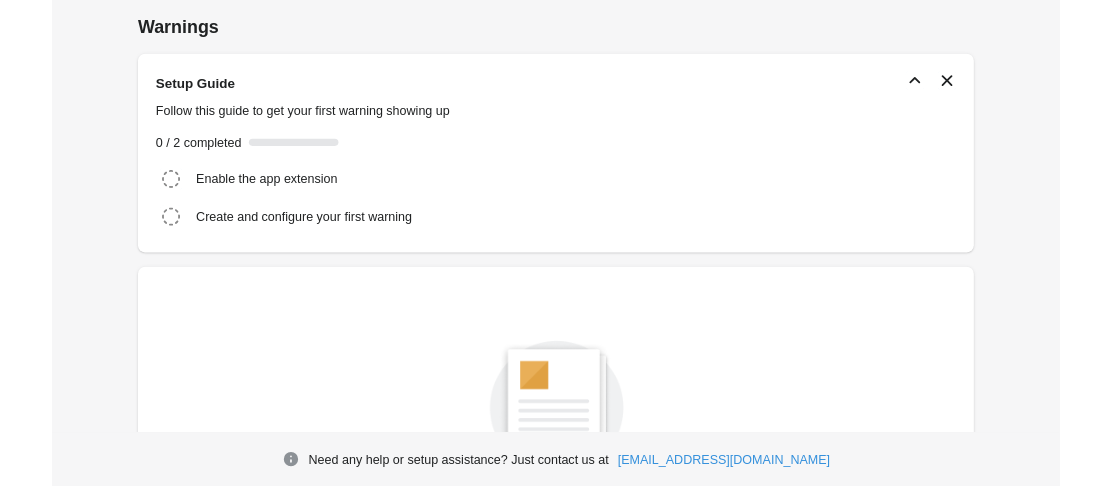 scroll, scrollTop: 0, scrollLeft: 0, axis: both 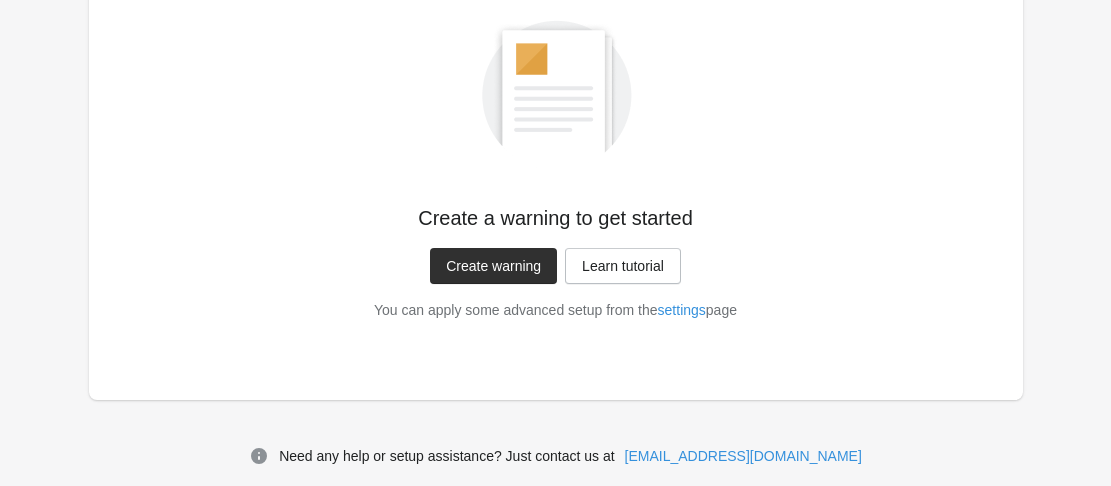 click on "Create warning Learn tutorial" at bounding box center (551, 262) 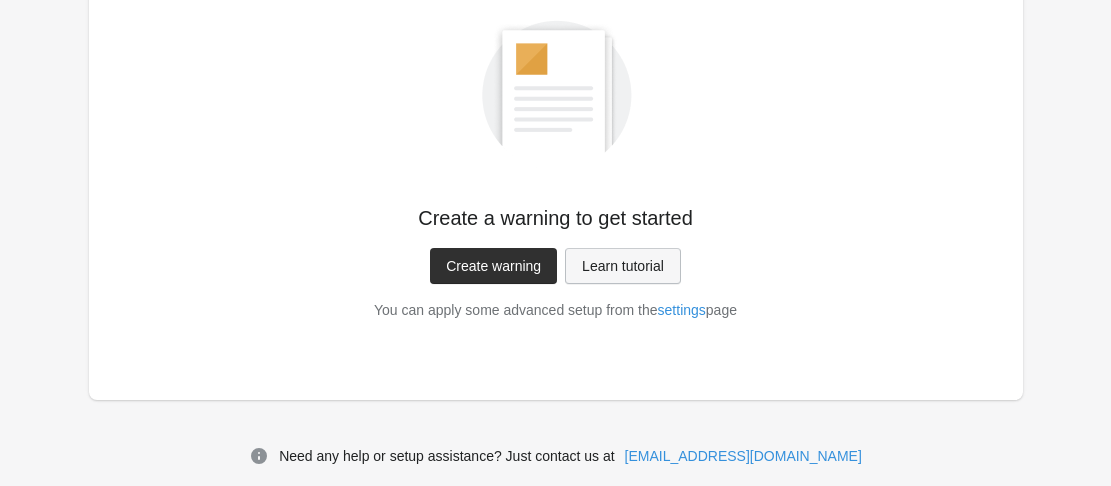 click on "Learn tutorial" at bounding box center [623, 266] 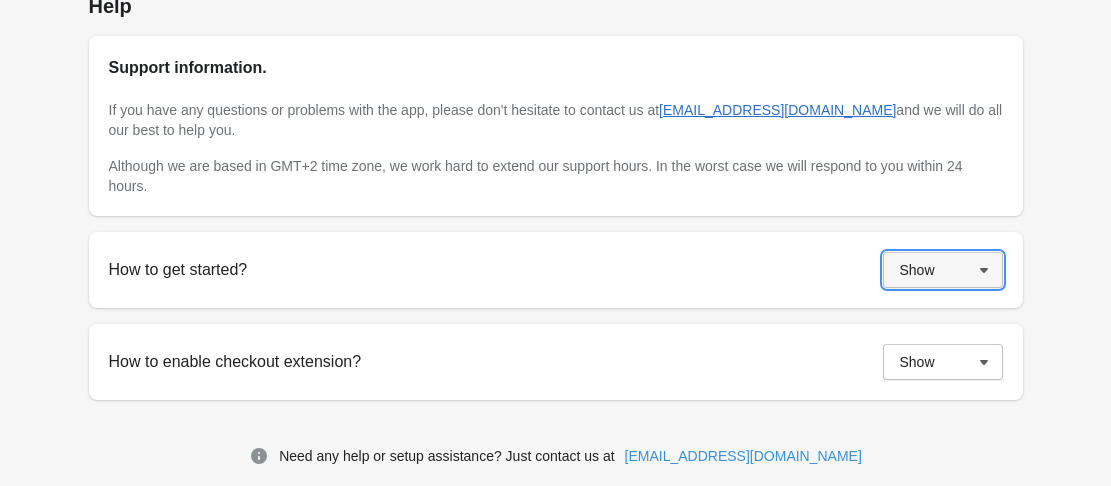 click on "Show" at bounding box center [917, 270] 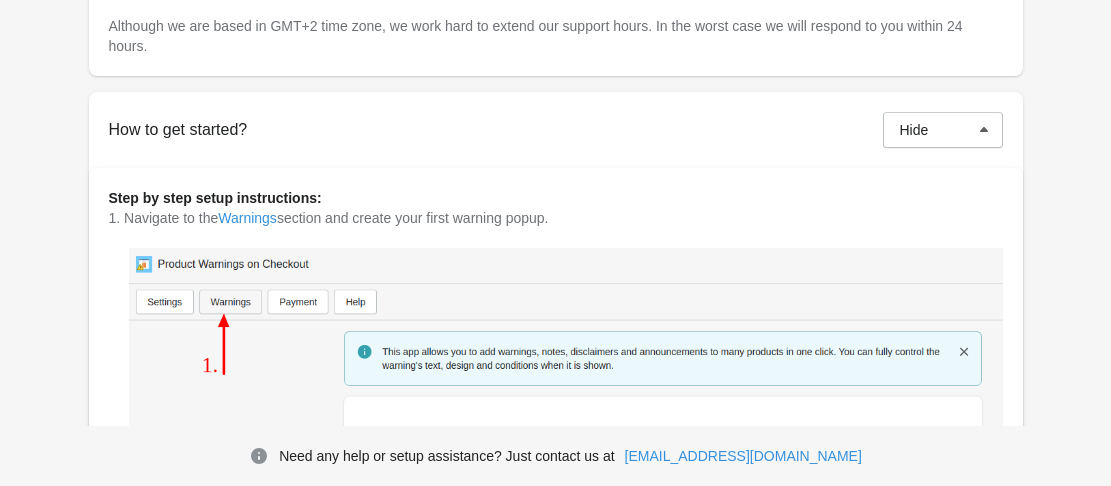 scroll, scrollTop: 332, scrollLeft: 0, axis: vertical 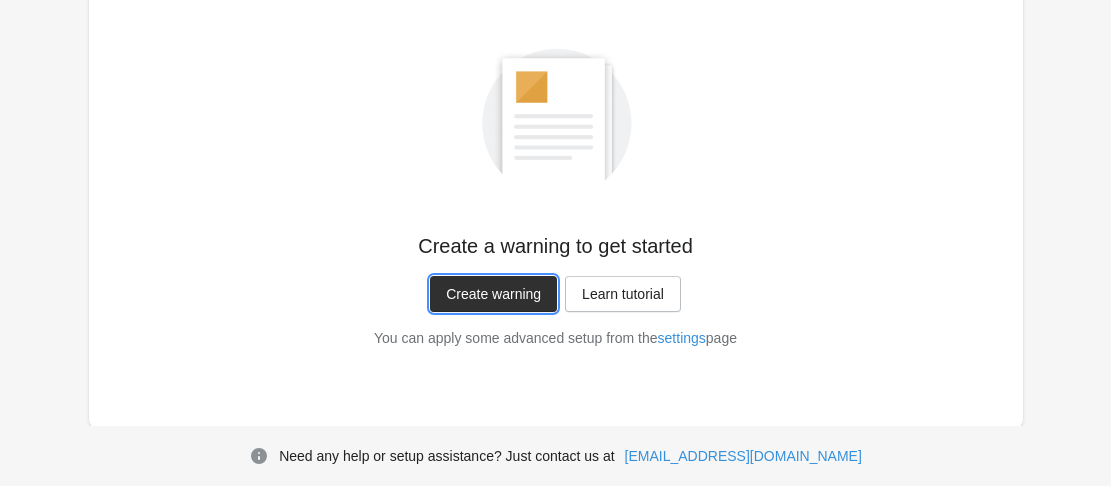 click on "Create warning" at bounding box center [493, 294] 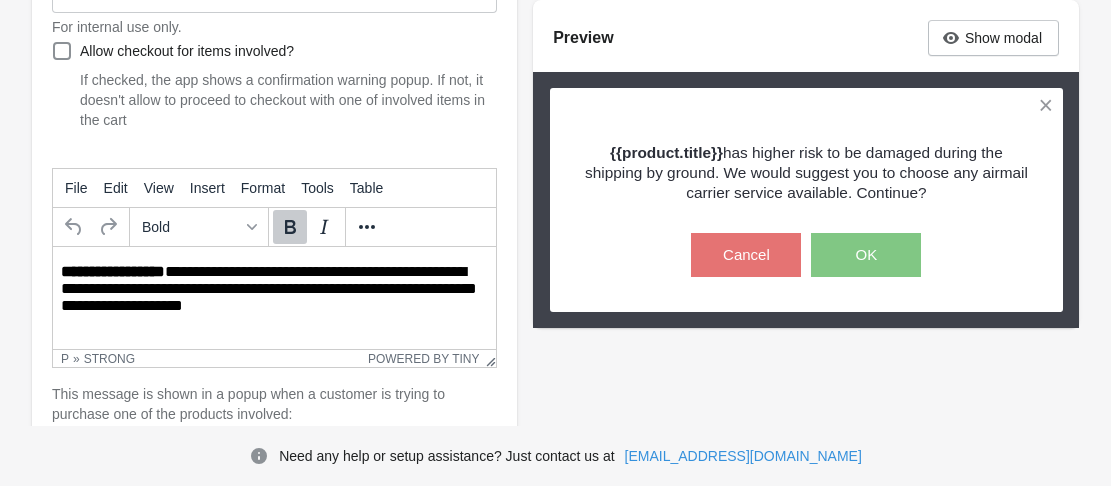 scroll, scrollTop: 0, scrollLeft: 0, axis: both 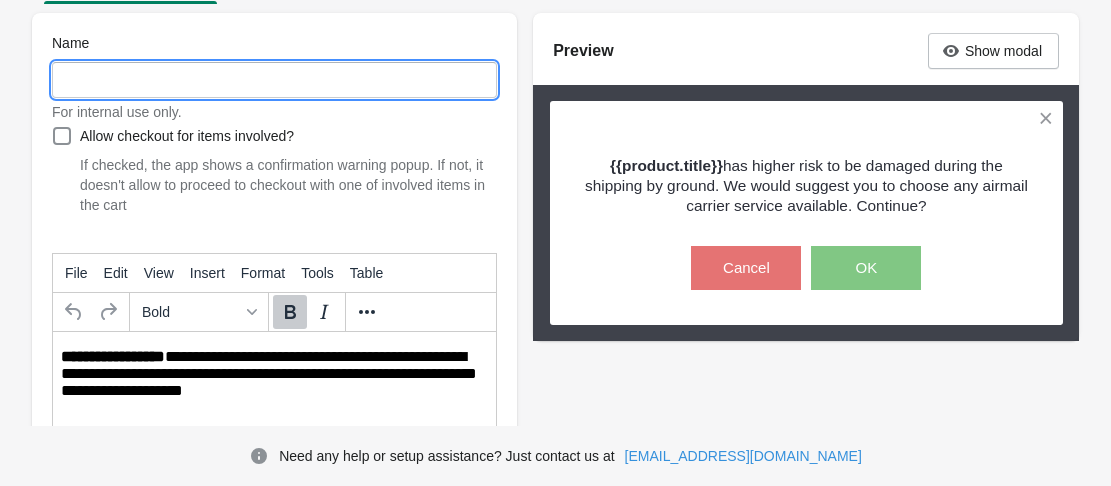click on "Name" at bounding box center (274, 80) 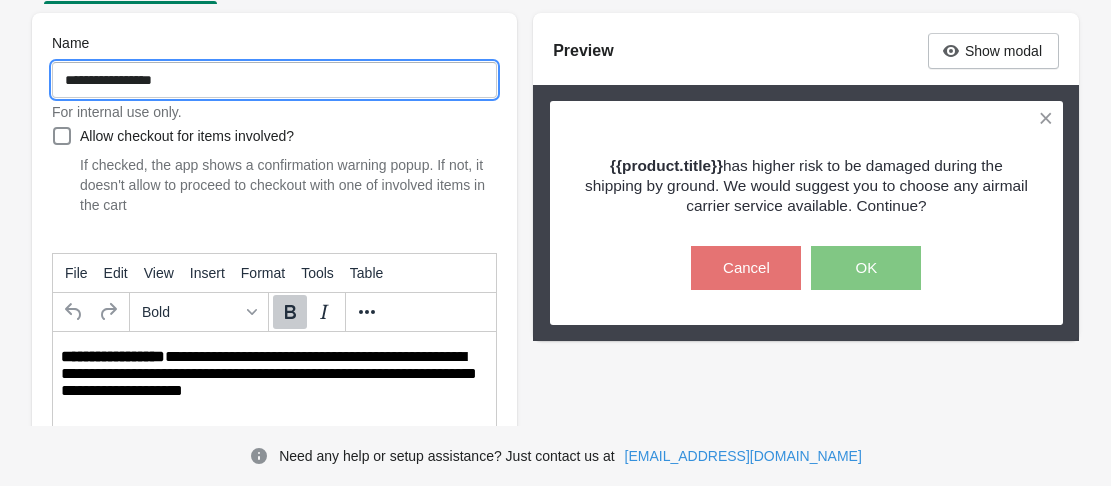type on "**********" 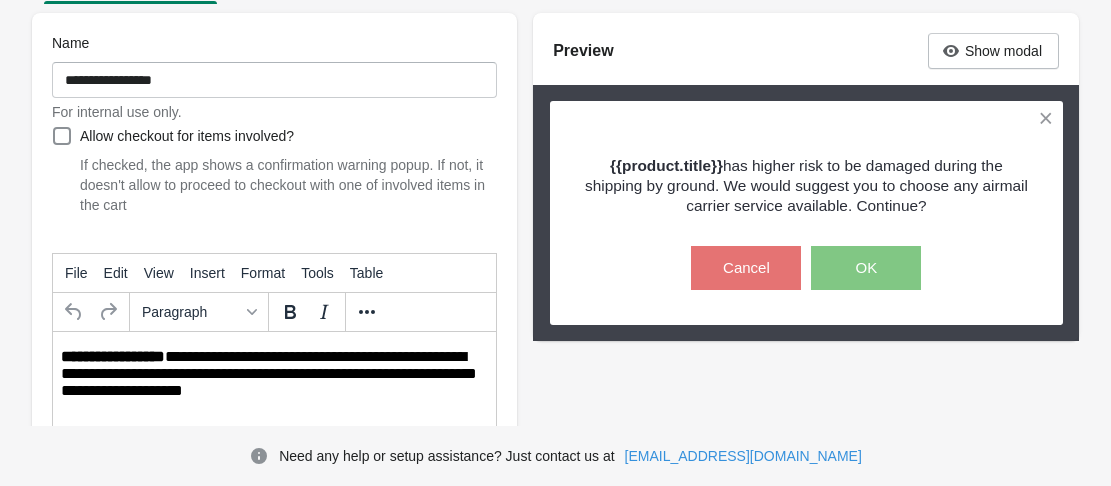 click on "**********" at bounding box center (274, 375) 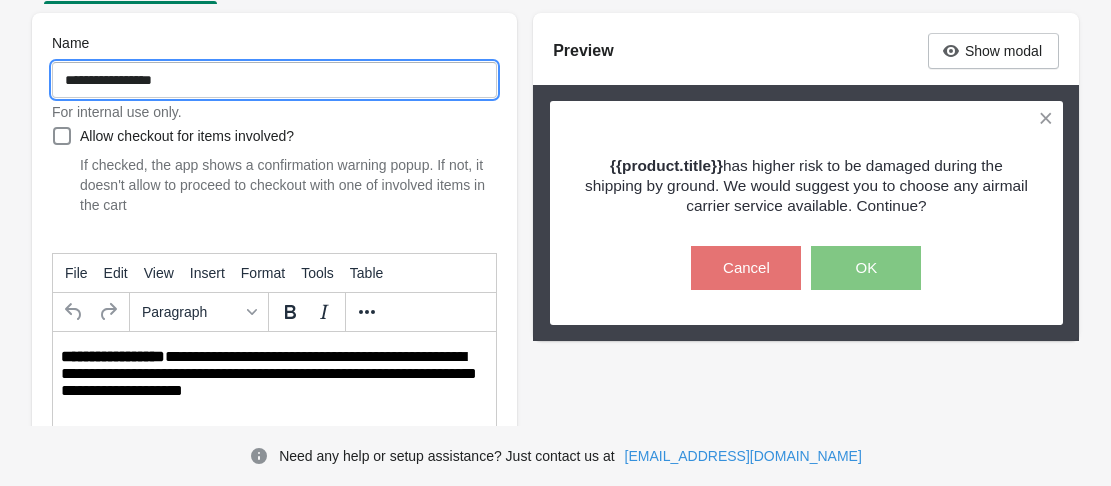 drag, startPoint x: 147, startPoint y: 74, endPoint x: -52, endPoint y: 74, distance: 199 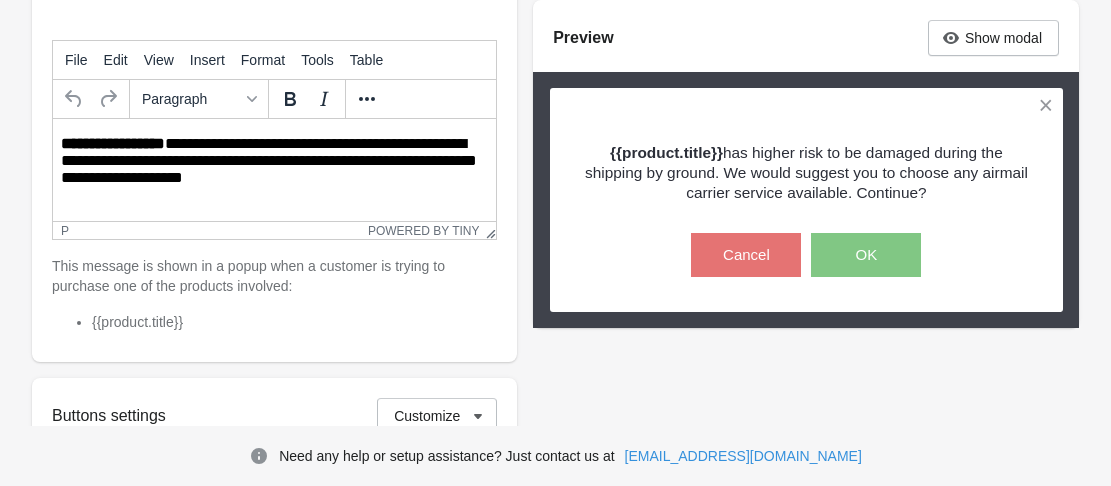 scroll, scrollTop: 340, scrollLeft: 0, axis: vertical 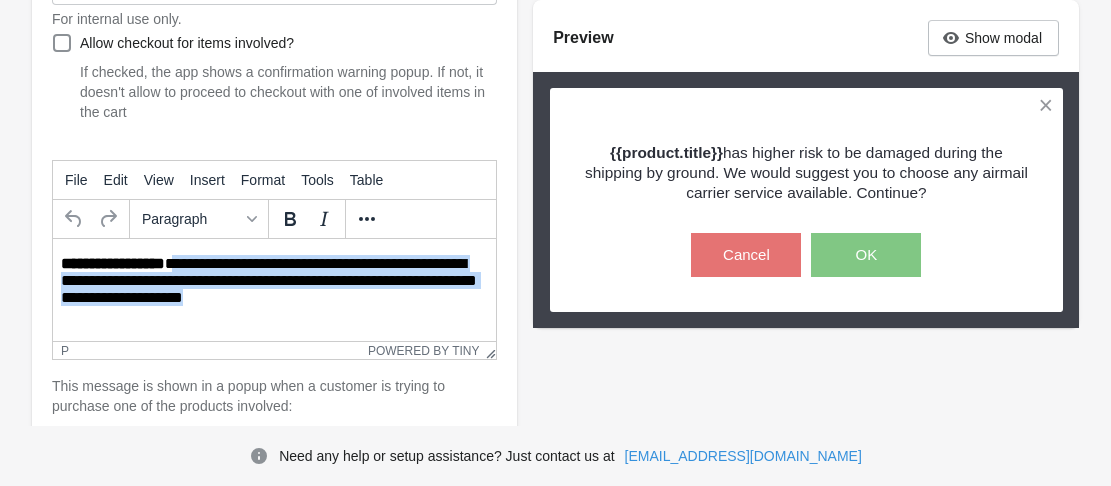 drag, startPoint x: 300, startPoint y: 303, endPoint x: 175, endPoint y: 267, distance: 130.08075 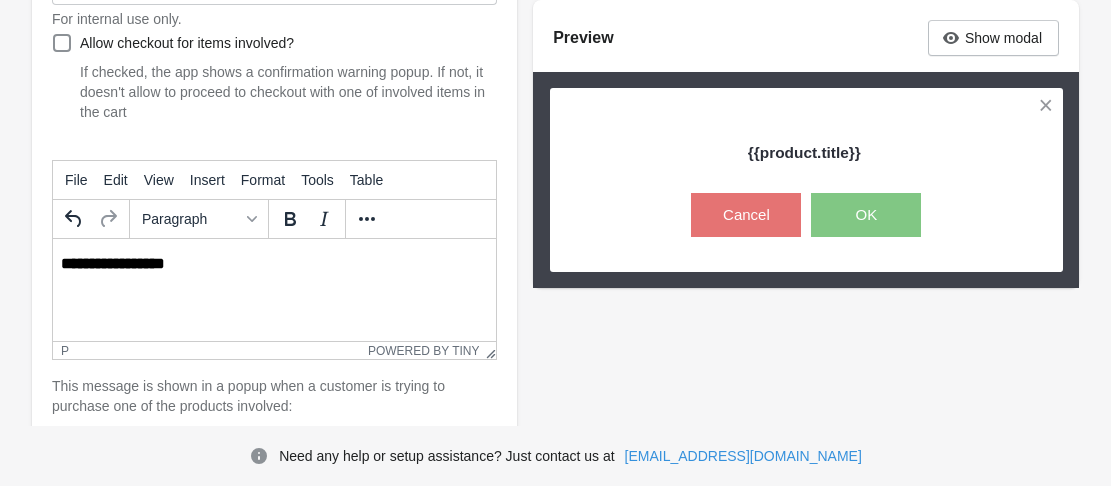 click on "**********" at bounding box center (113, 263) 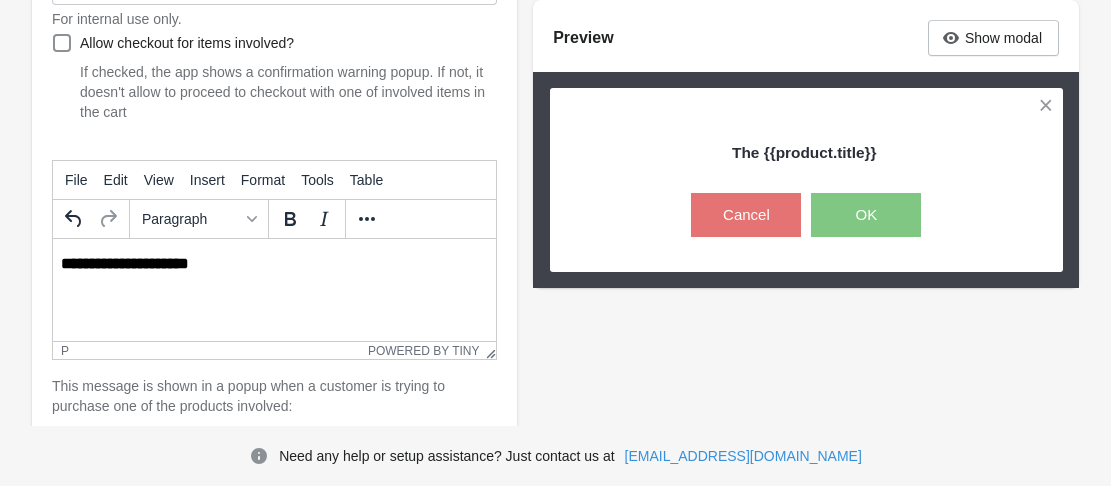 click on "**********" at bounding box center (276, 264) 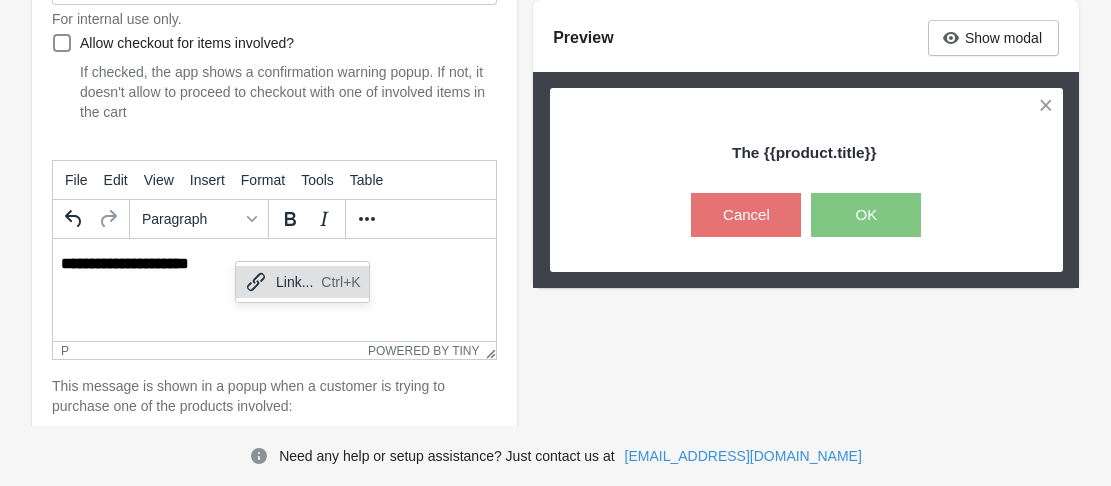 click on "**********" at bounding box center [274, 264] 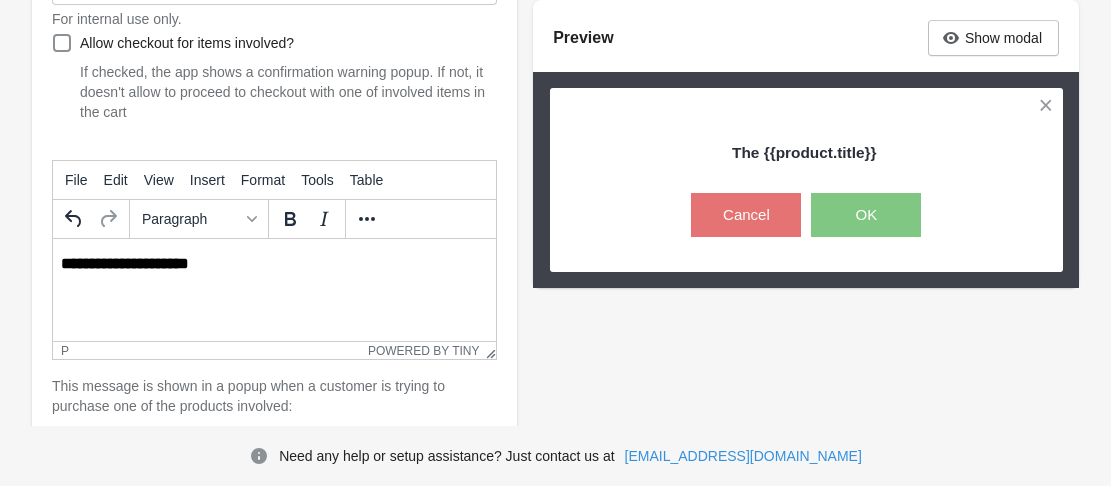 click on "**********" at bounding box center [276, 264] 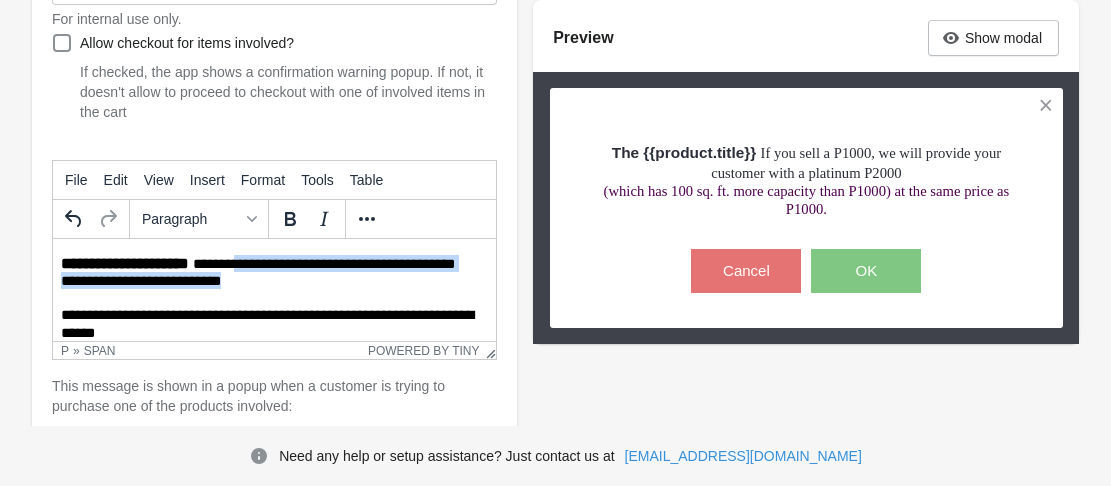 drag, startPoint x: 308, startPoint y: 284, endPoint x: 244, endPoint y: 267, distance: 66.21933 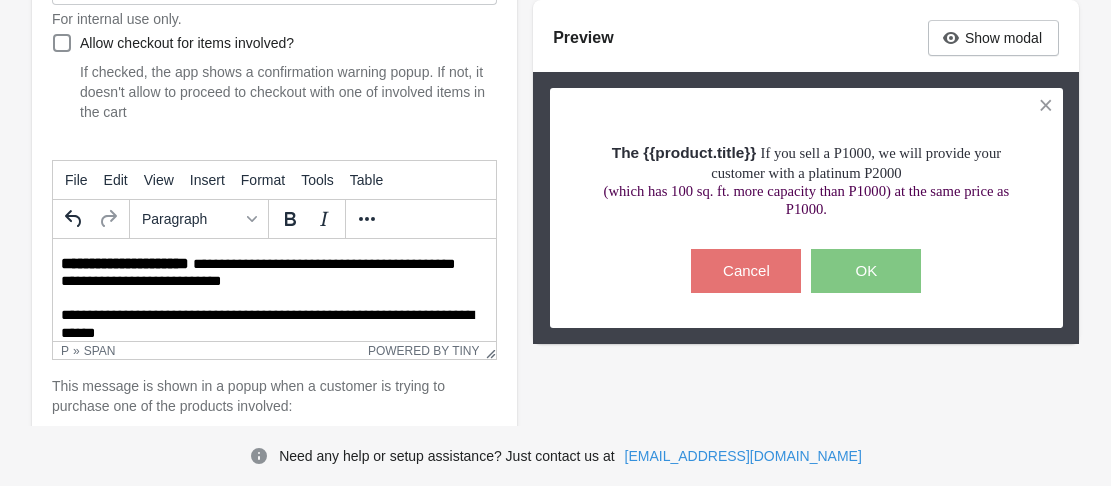 click on "**********" at bounding box center [268, 273] 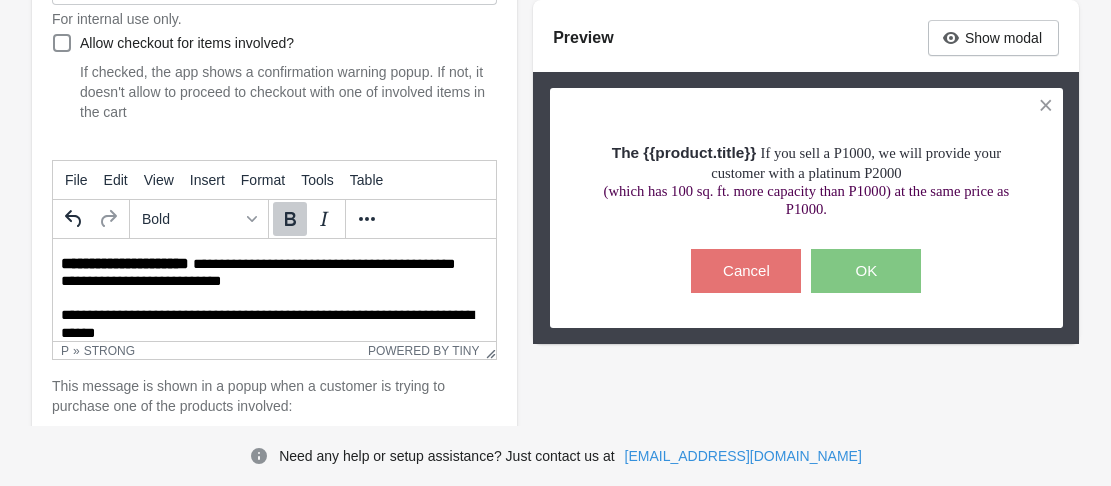 click on "**********" at bounding box center [258, 272] 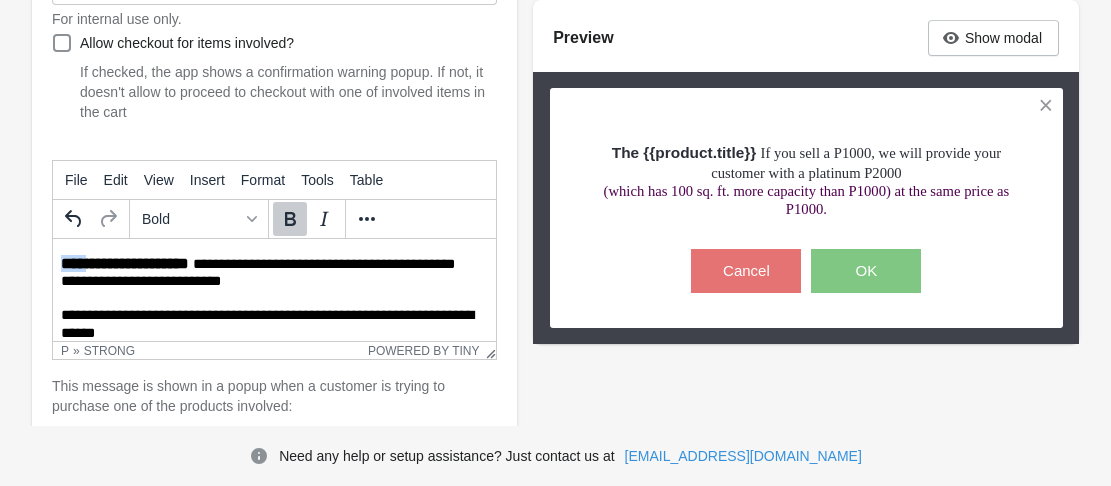 drag, startPoint x: 91, startPoint y: 266, endPoint x: 78, endPoint y: 254, distance: 17.691807 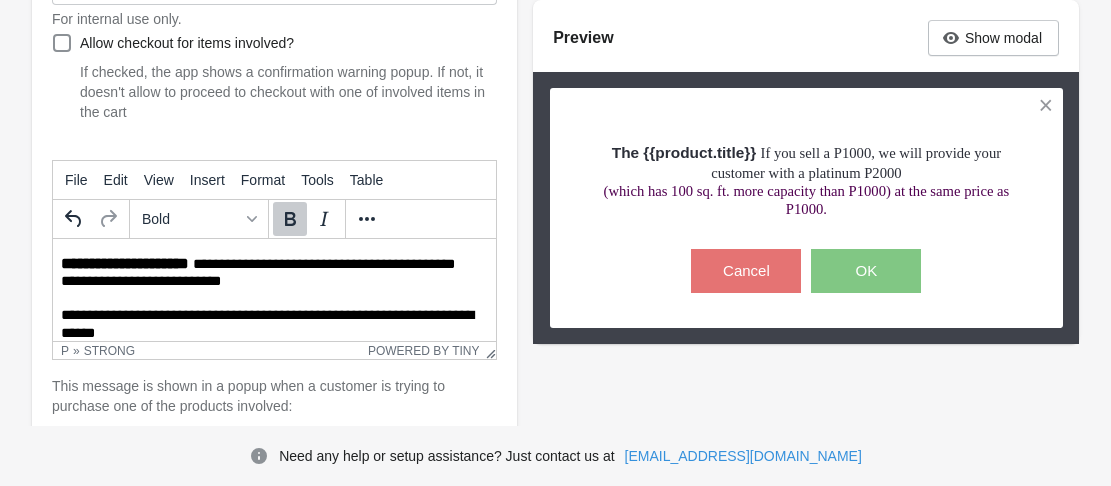 click on "**********" at bounding box center [268, 273] 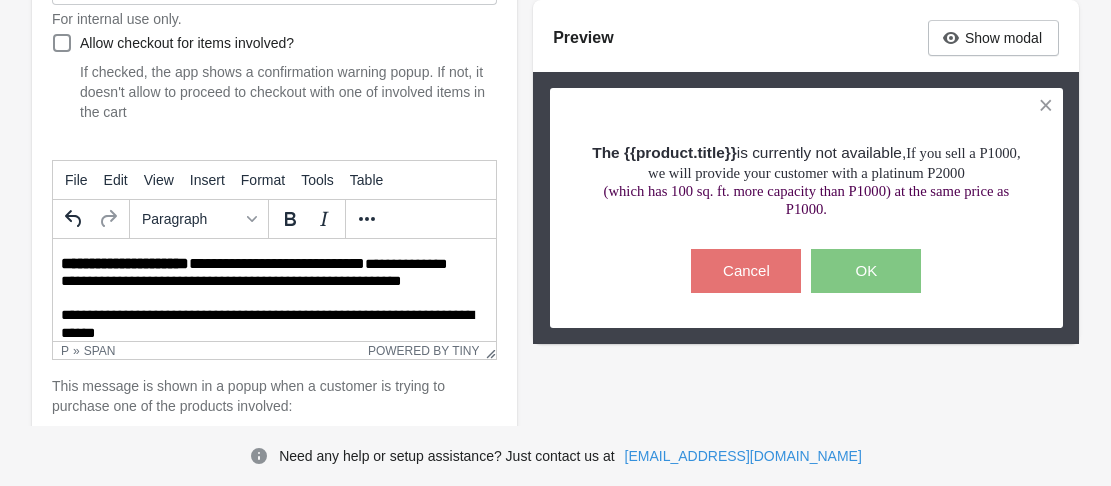 click on "**********" at bounding box center (254, 272) 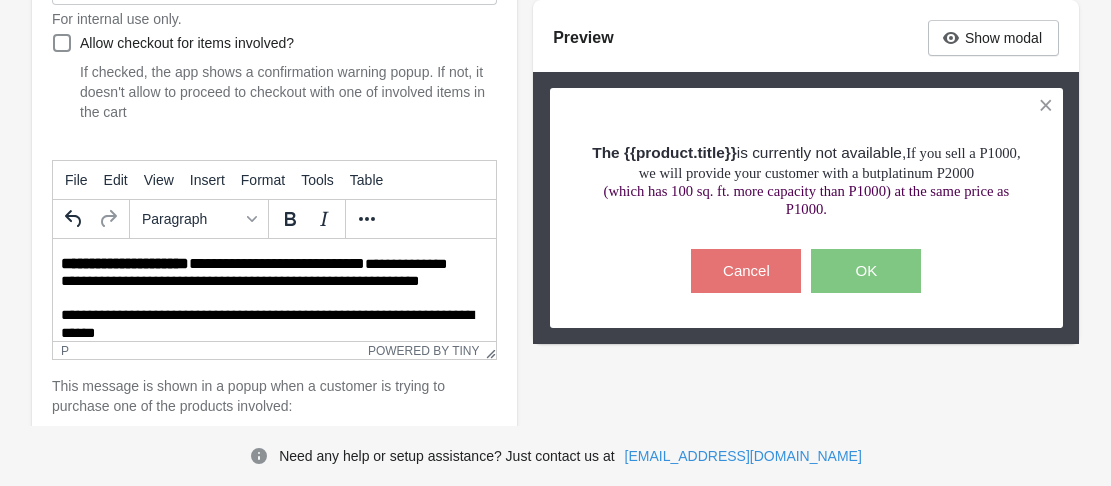 click on "**********" at bounding box center (268, 273) 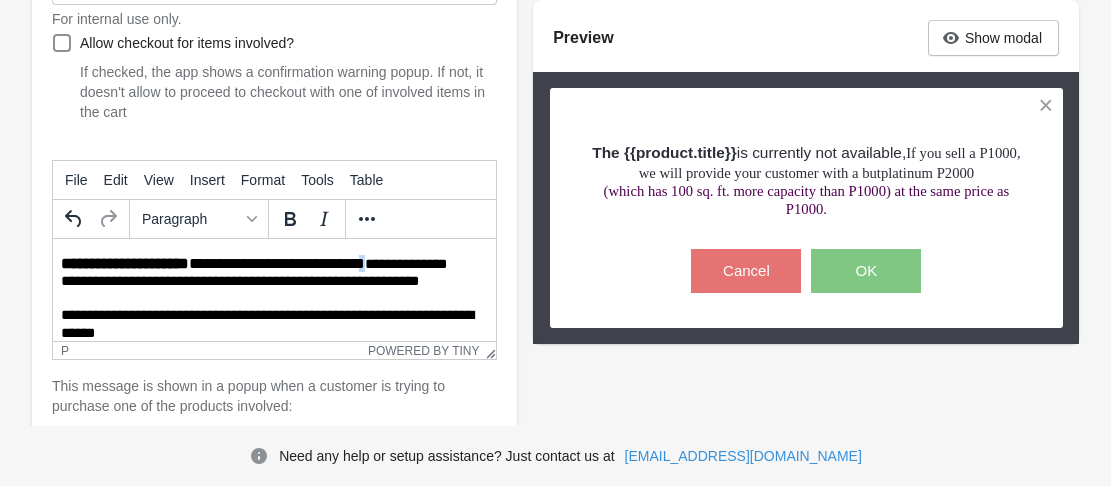 click on "**********" at bounding box center (268, 273) 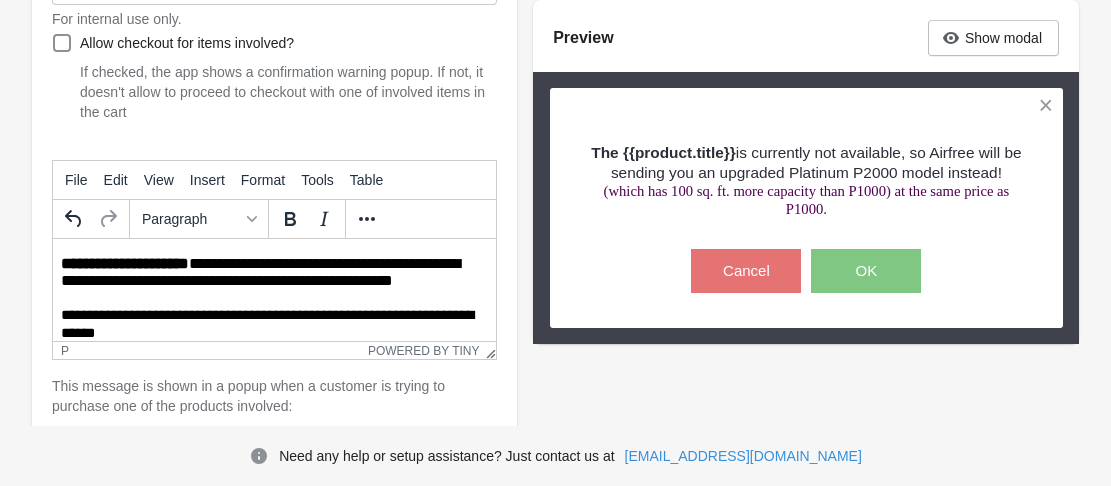 click on "**********" at bounding box center [268, 273] 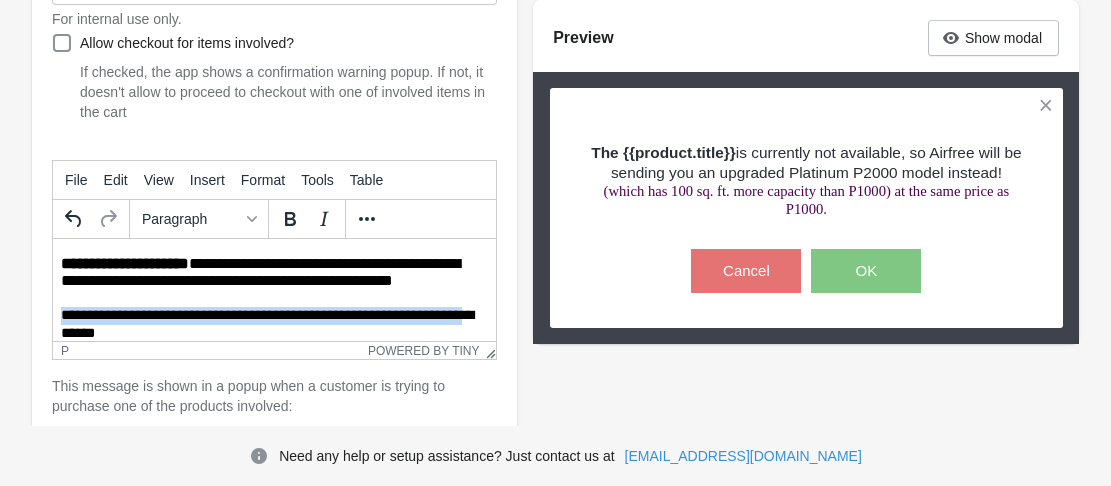 drag, startPoint x: 461, startPoint y: 281, endPoint x: 455, endPoint y: 299, distance: 18.973665 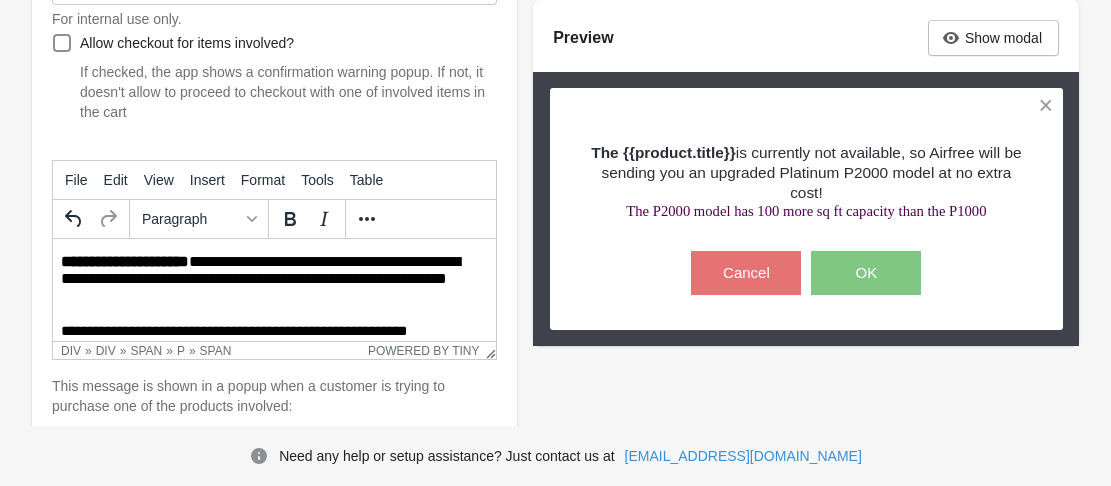 scroll, scrollTop: 0, scrollLeft: 0, axis: both 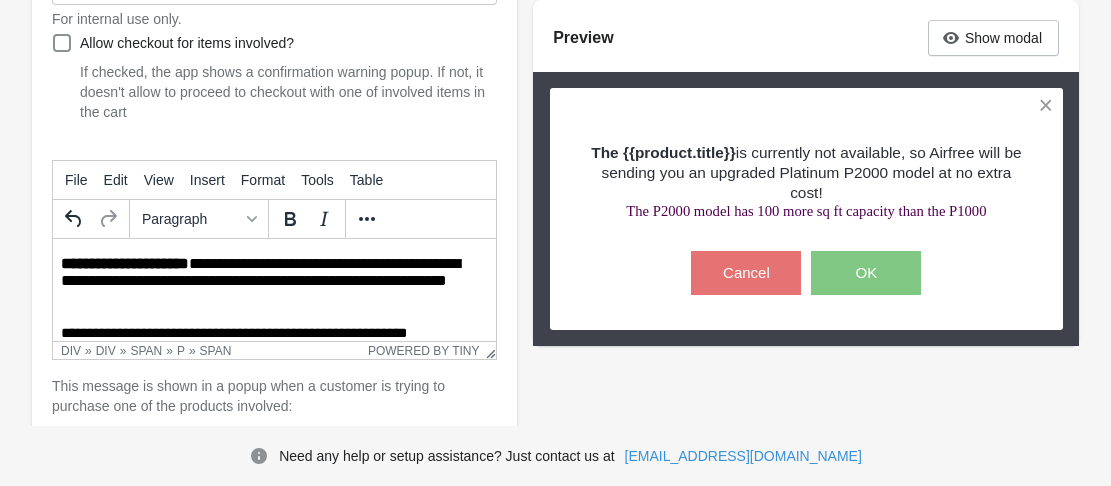 click on "**********" at bounding box center (268, 282) 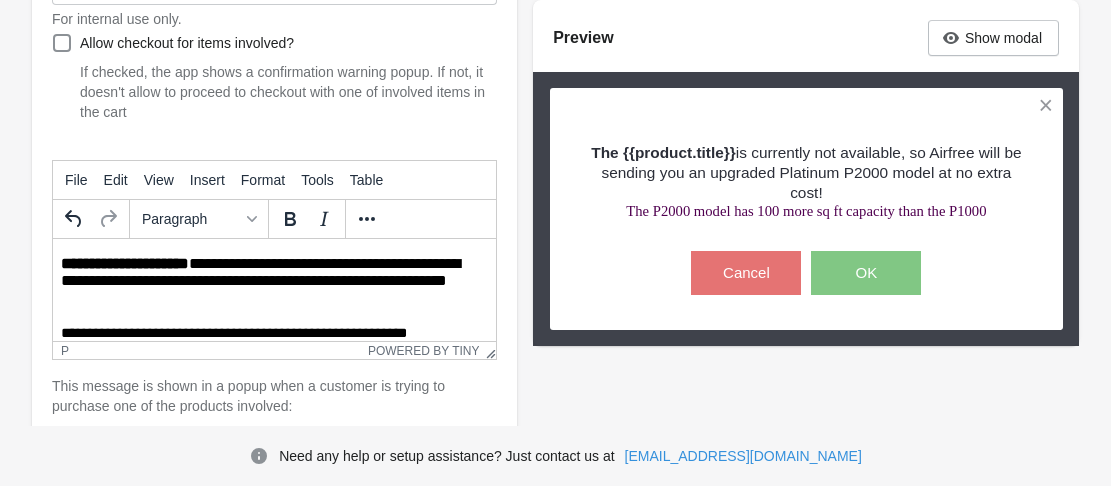 click on "**********" at bounding box center (274, 334) 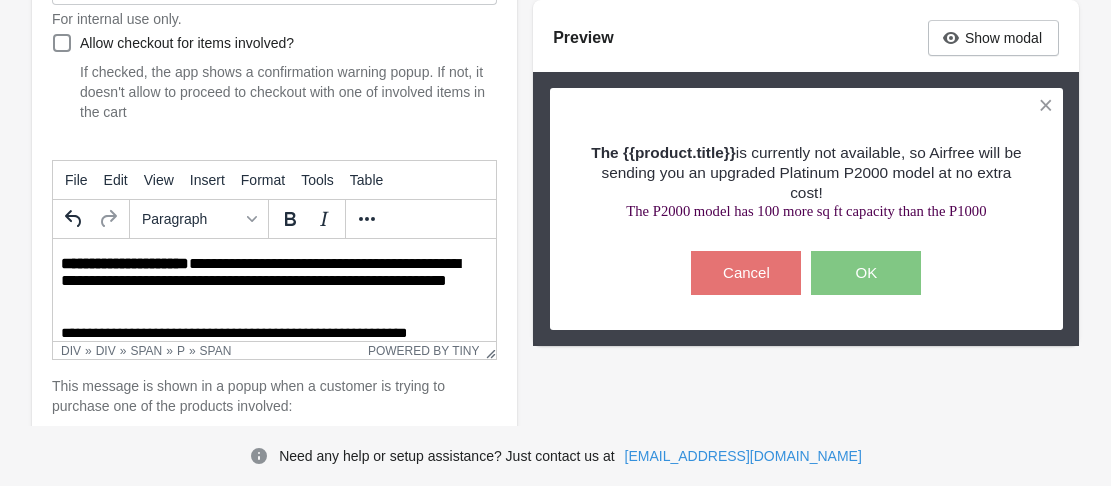 click on "**********" at bounding box center (274, 295) 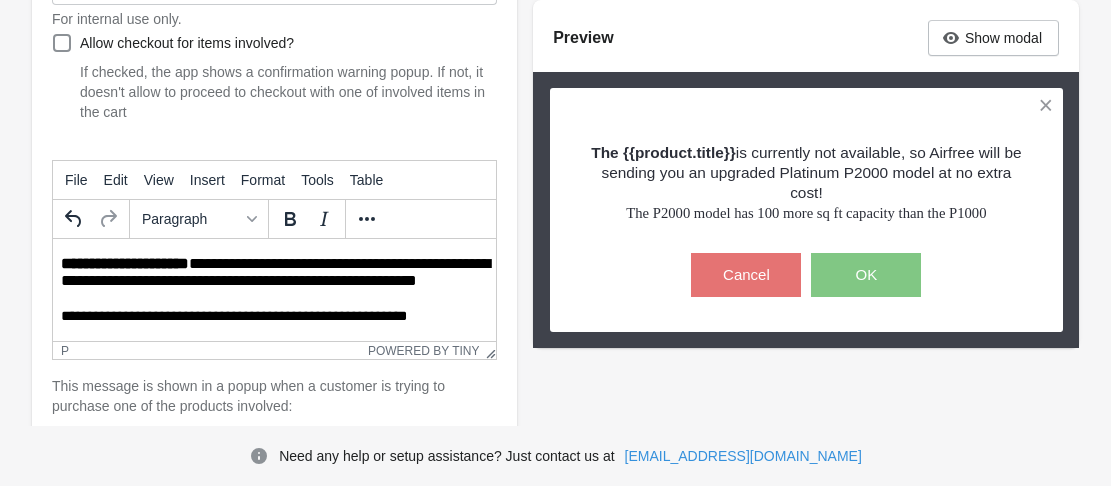 click on "**********" at bounding box center (276, 273) 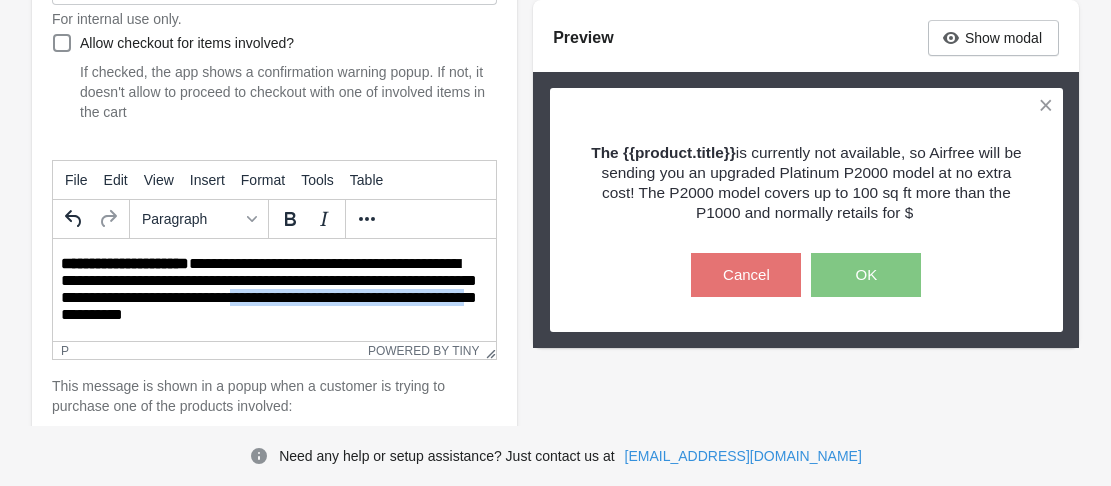 drag, startPoint x: 325, startPoint y: 307, endPoint x: 226, endPoint y: 327, distance: 101 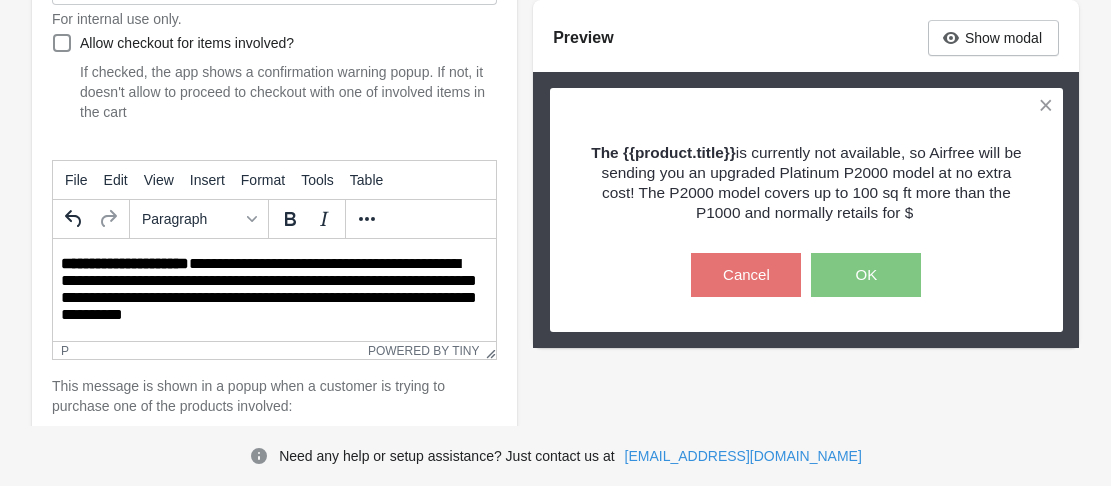 click on "**********" at bounding box center [274, 291] 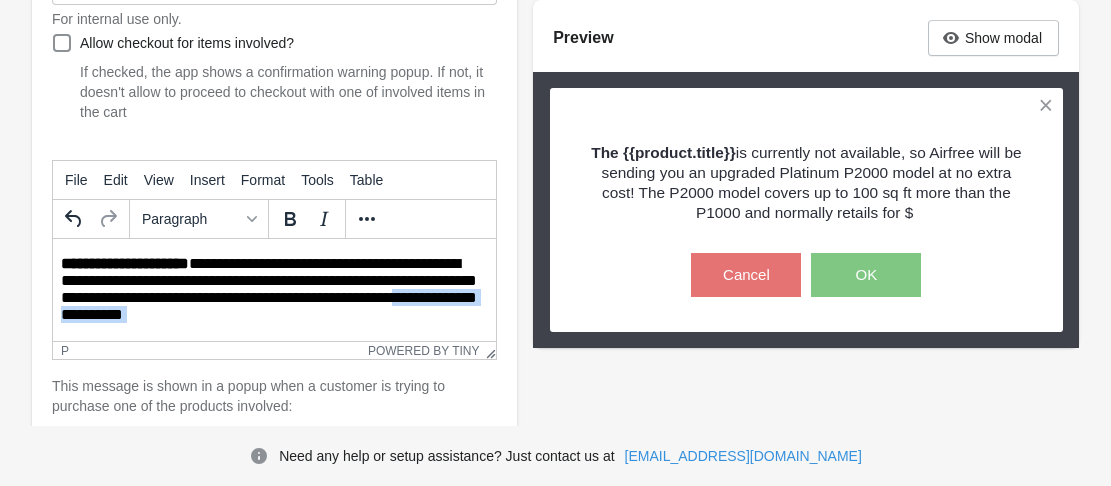 scroll, scrollTop: 2, scrollLeft: 0, axis: vertical 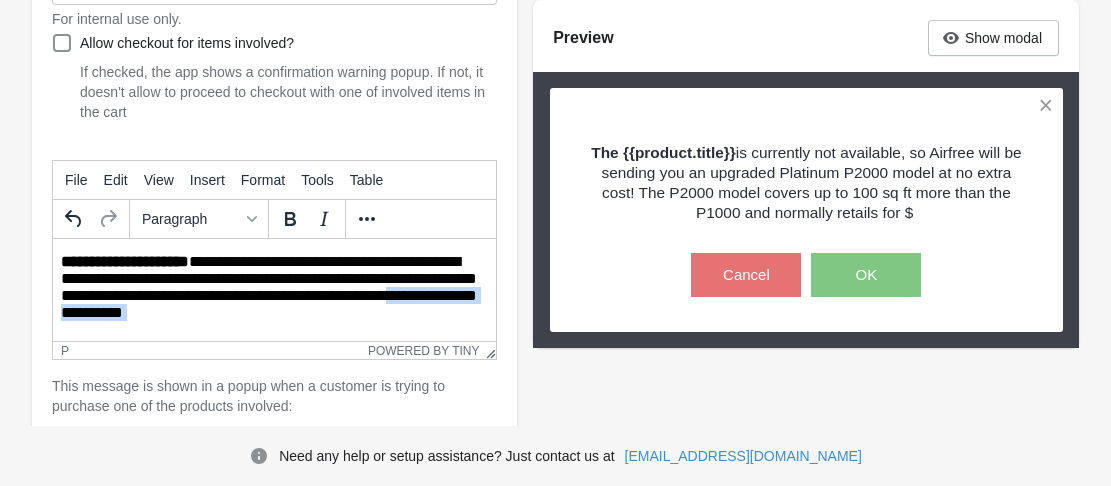 drag, startPoint x: 311, startPoint y: 324, endPoint x: 106, endPoint y: 320, distance: 205.03902 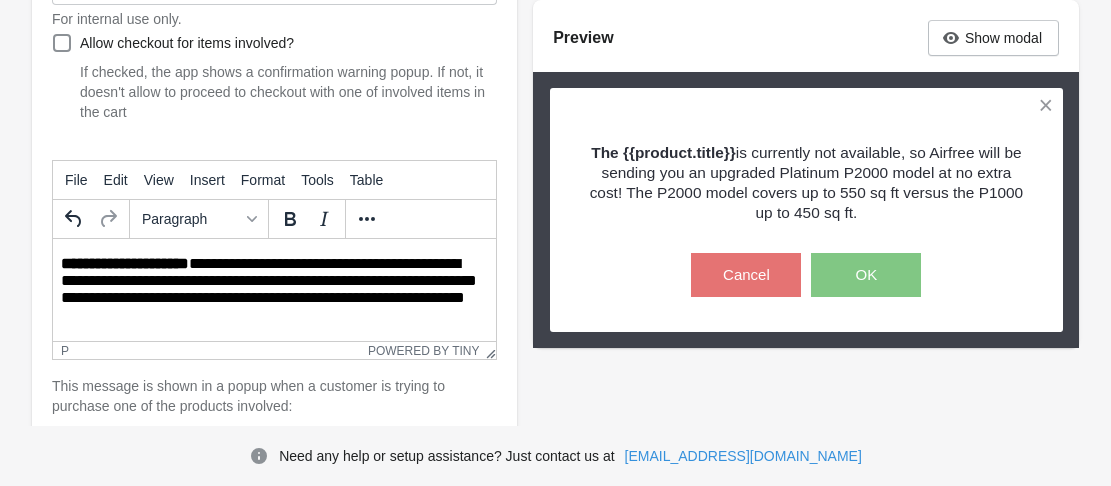 scroll, scrollTop: 20, scrollLeft: 0, axis: vertical 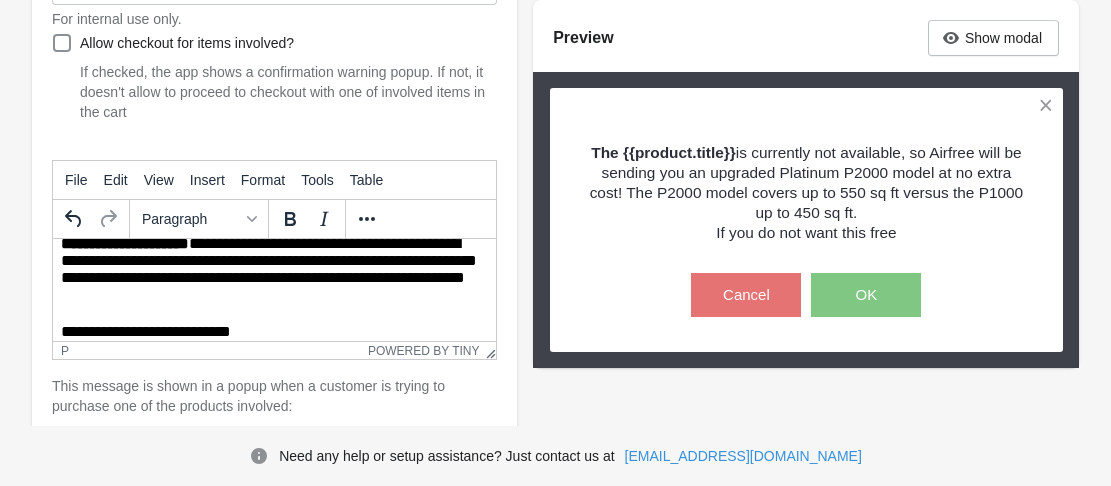 click on "**********" at bounding box center (274, 288) 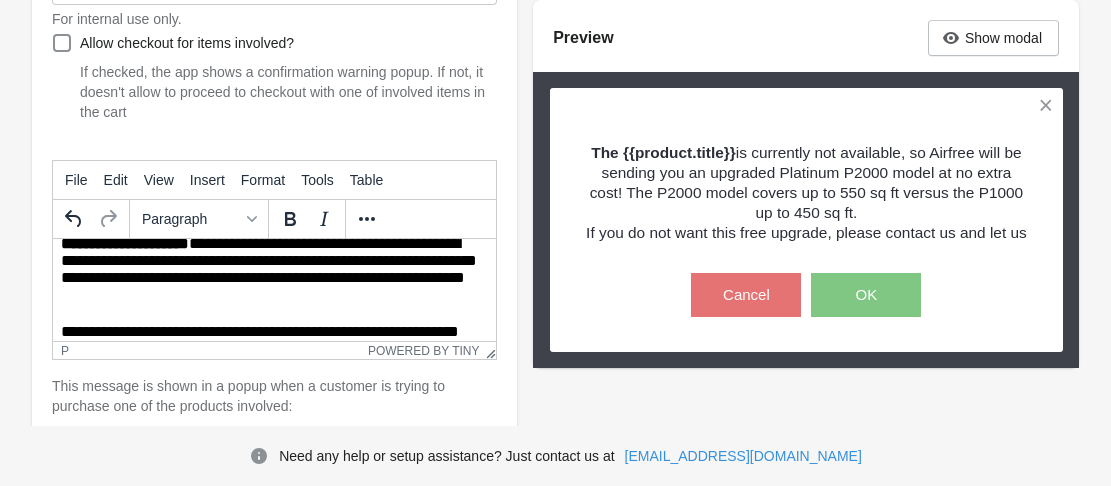 scroll, scrollTop: 37, scrollLeft: 0, axis: vertical 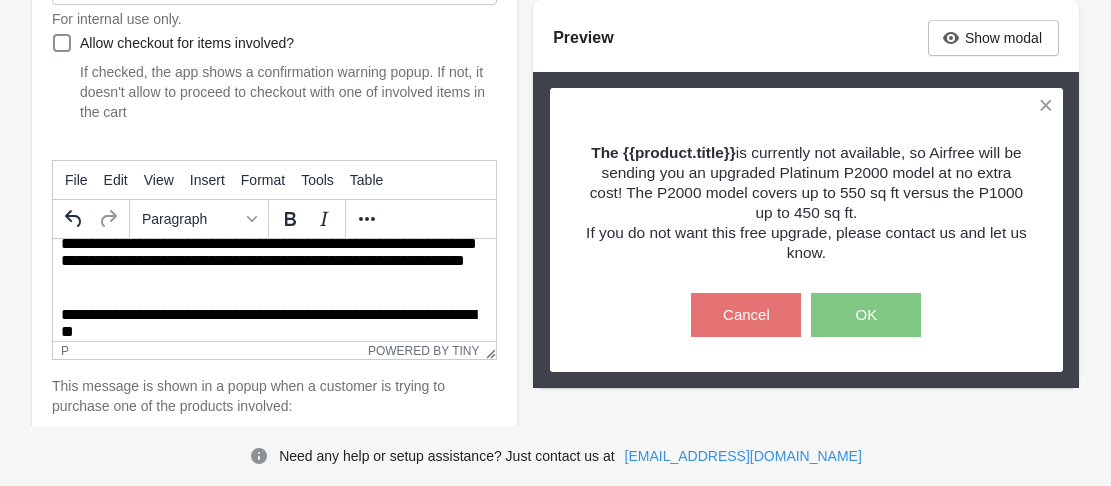 click on "**********" at bounding box center [268, 254] 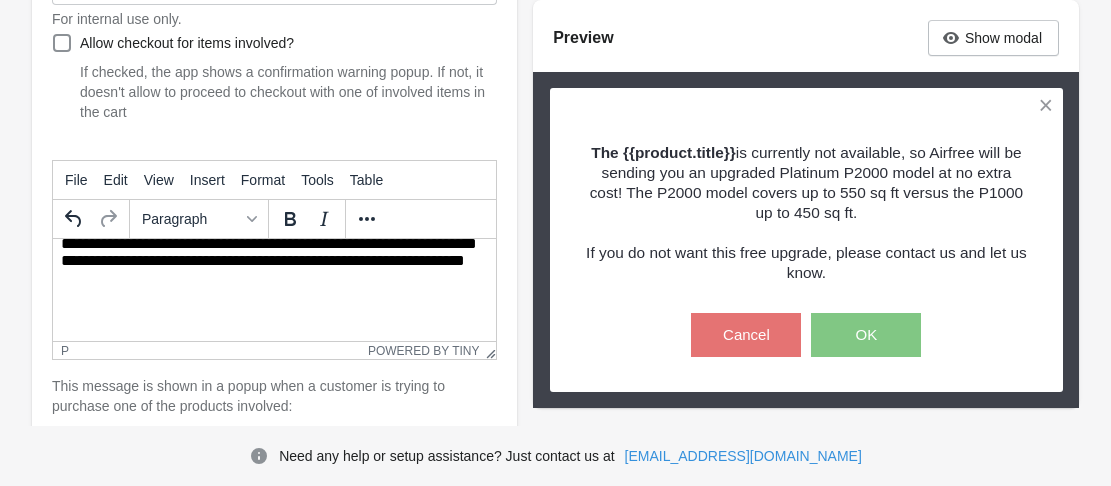 click on "**********" at bounding box center [268, 254] 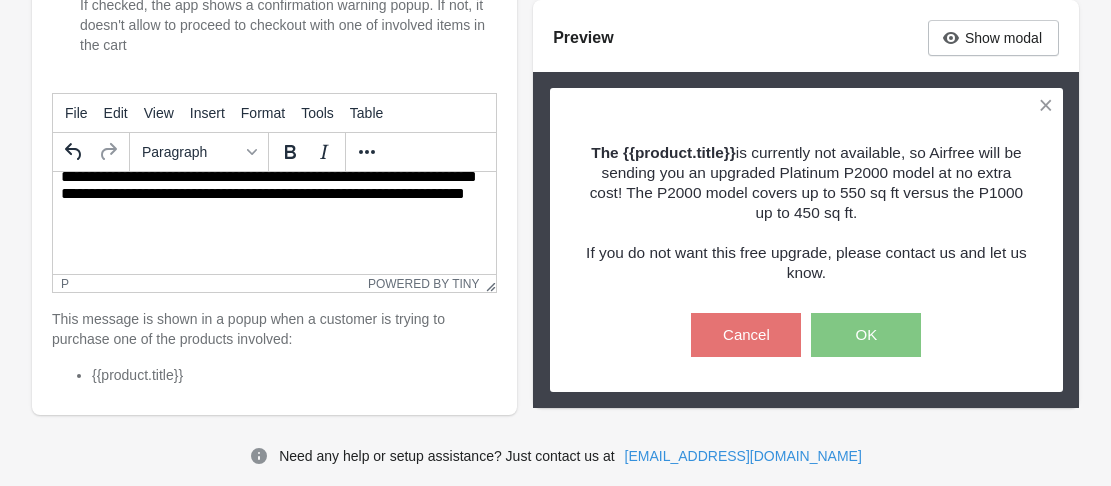 scroll, scrollTop: 413, scrollLeft: 0, axis: vertical 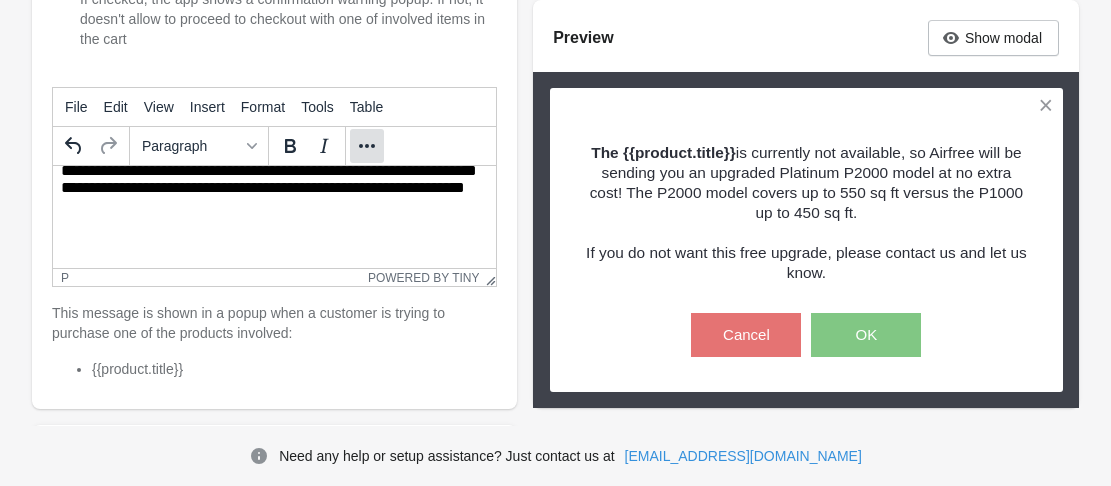 click 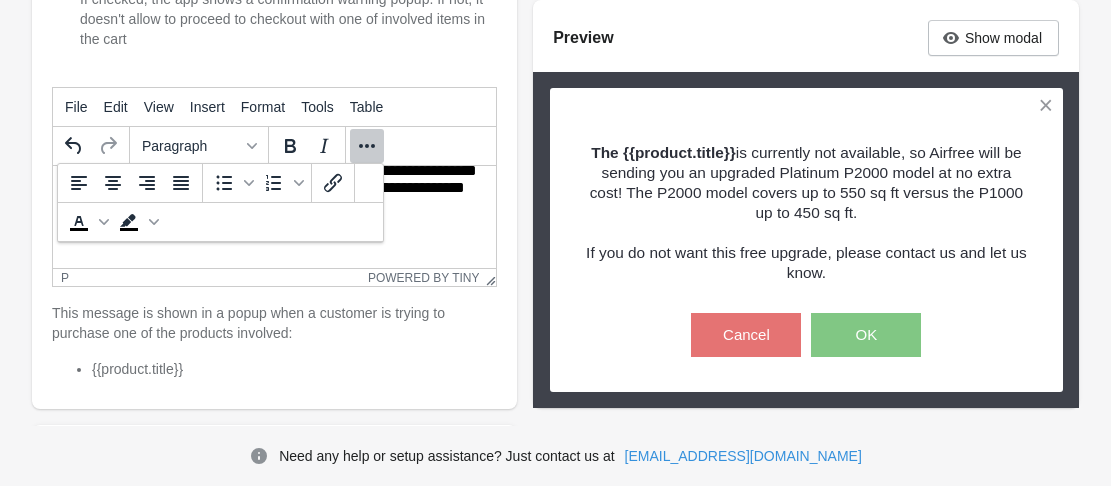 click on "The {{product.title}}  is currently not available, so Airfree will be sending you an upgraded Platinum P2000 model at no extra cost! The P2000 model covers up to 550 sq ft versus the P1000 up to 450 sq ft.
If you do not want this free upgrade, please contact us and let us know.  Cancel OK" at bounding box center [807, 240] 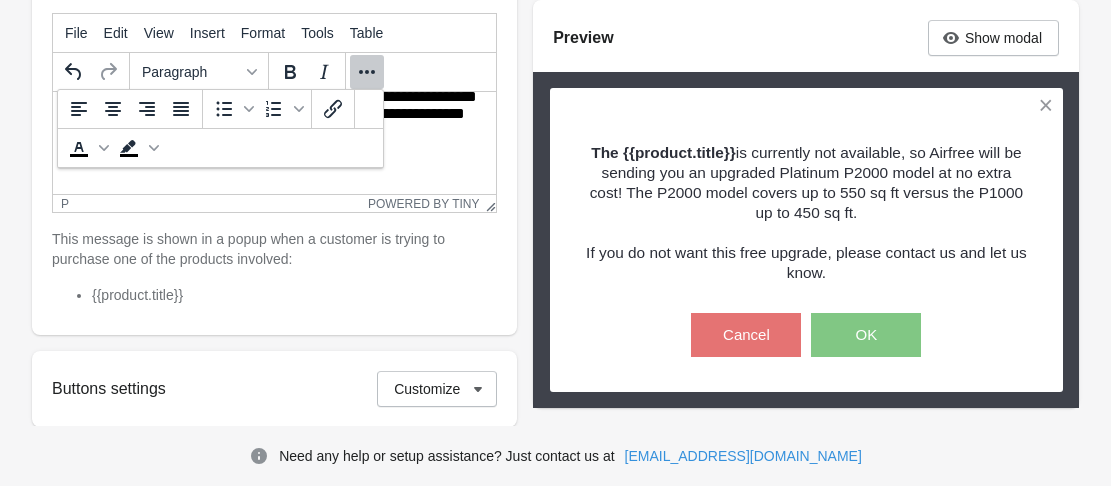 scroll, scrollTop: 413, scrollLeft: 0, axis: vertical 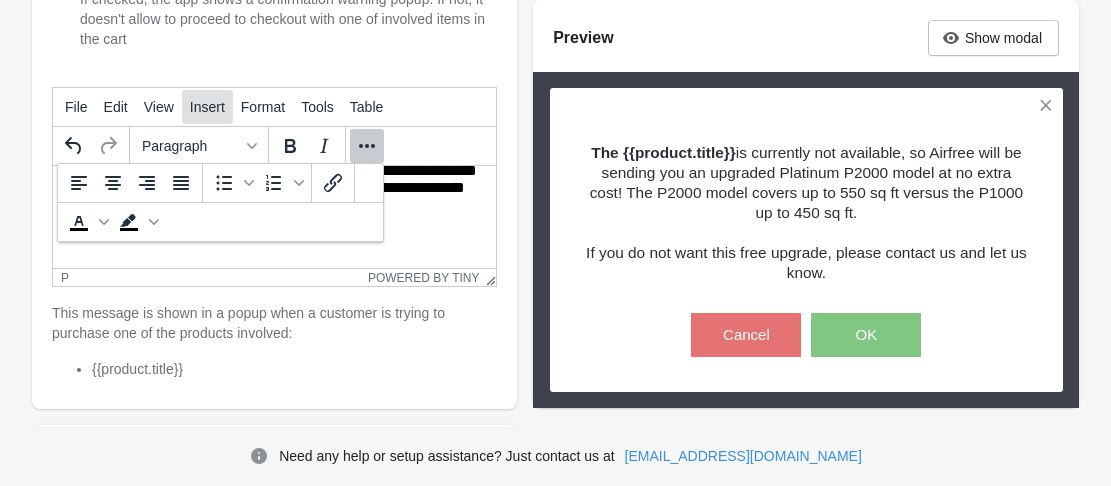 click on "Insert" at bounding box center [207, 107] 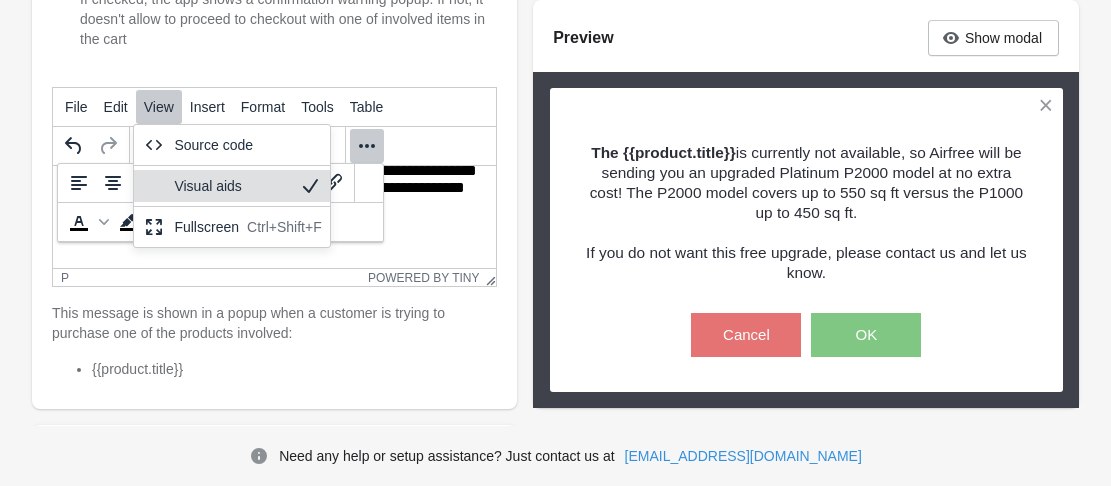 click on "Visual aids" at bounding box center [231, 186] 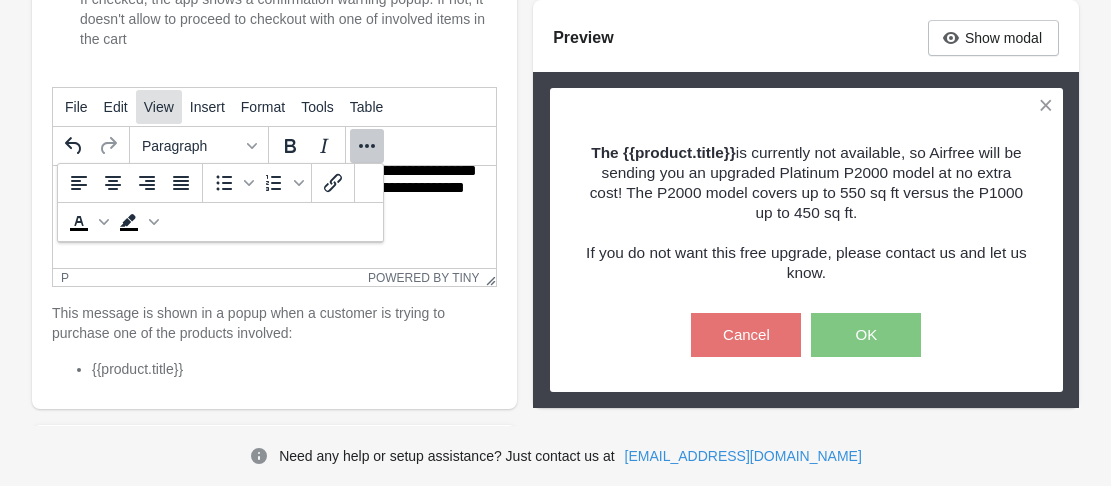 click on "View" at bounding box center (159, 107) 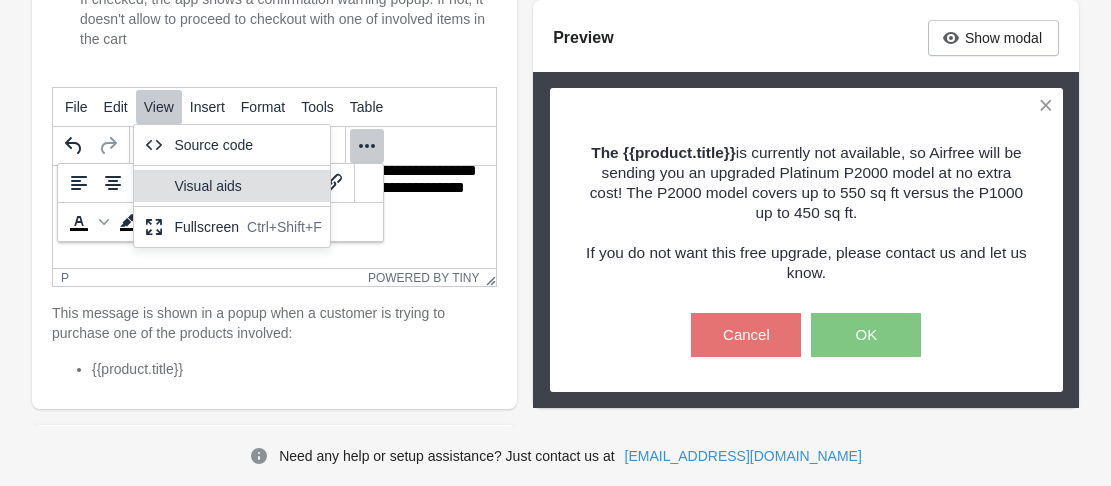 click on "Visual aids" at bounding box center (231, 186) 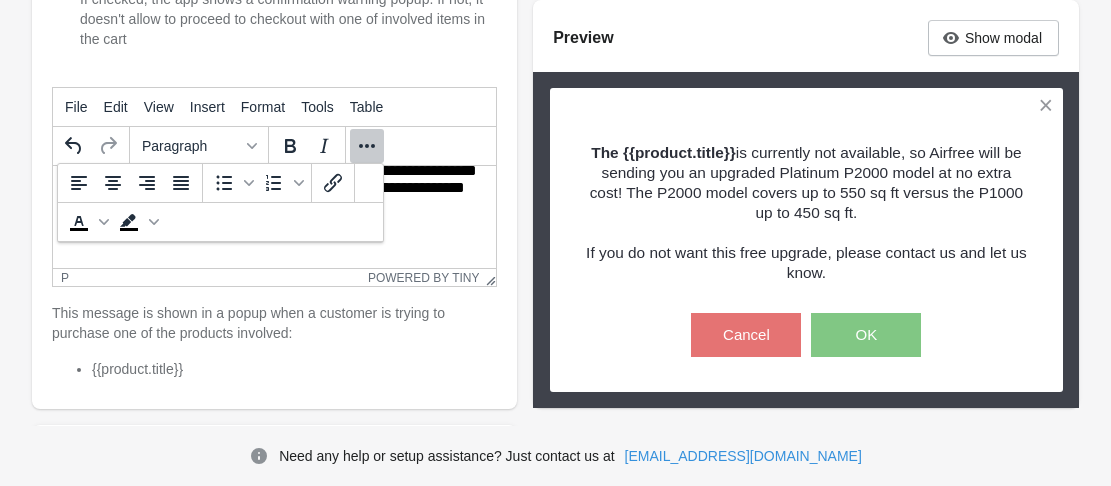 click on "**********" at bounding box center (274, 223) 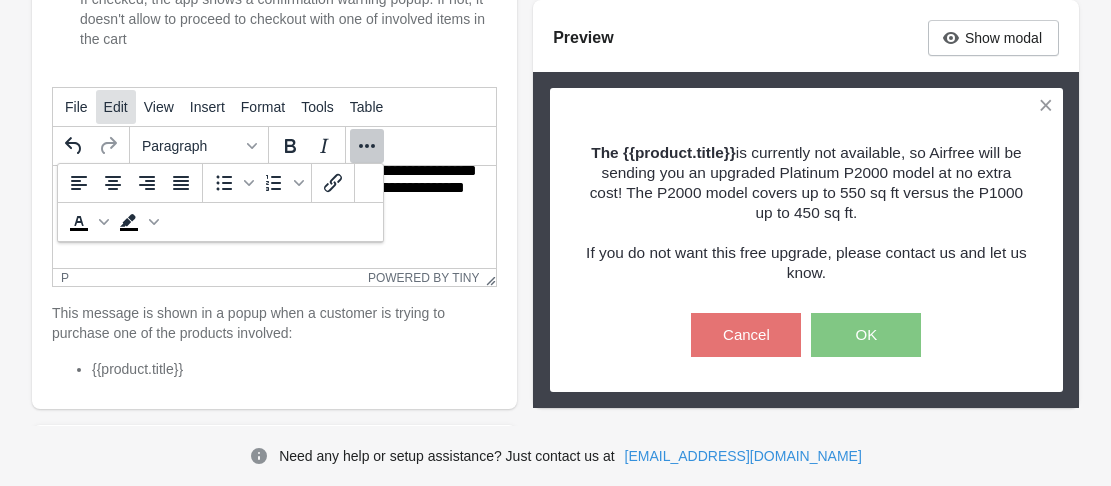click on "Edit" at bounding box center [116, 107] 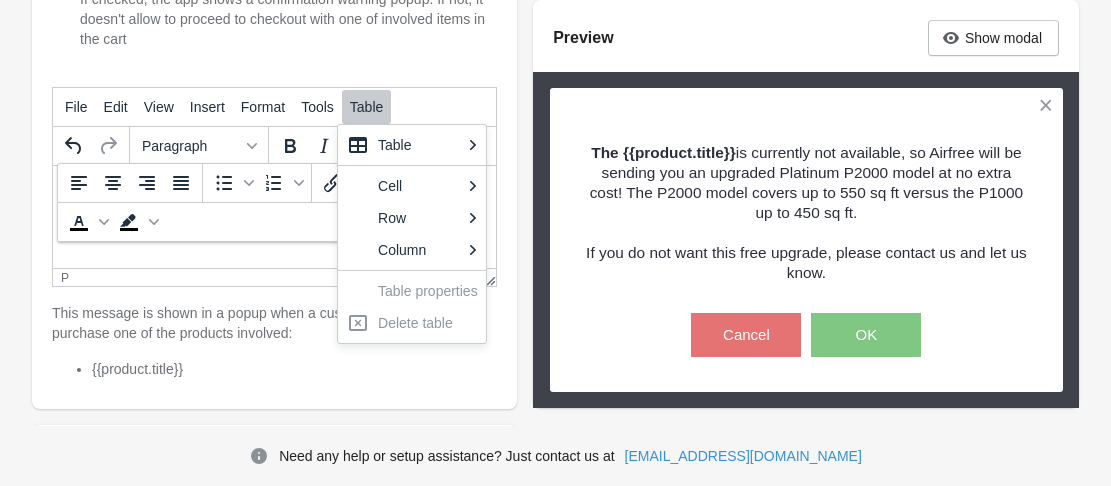 click on "**********" at bounding box center (274, 128) 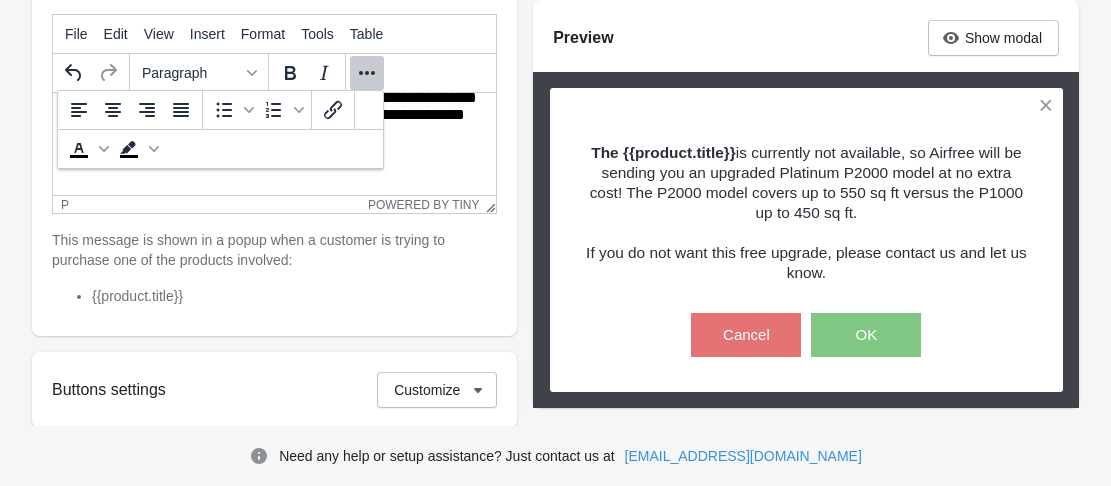 scroll, scrollTop: 492, scrollLeft: 0, axis: vertical 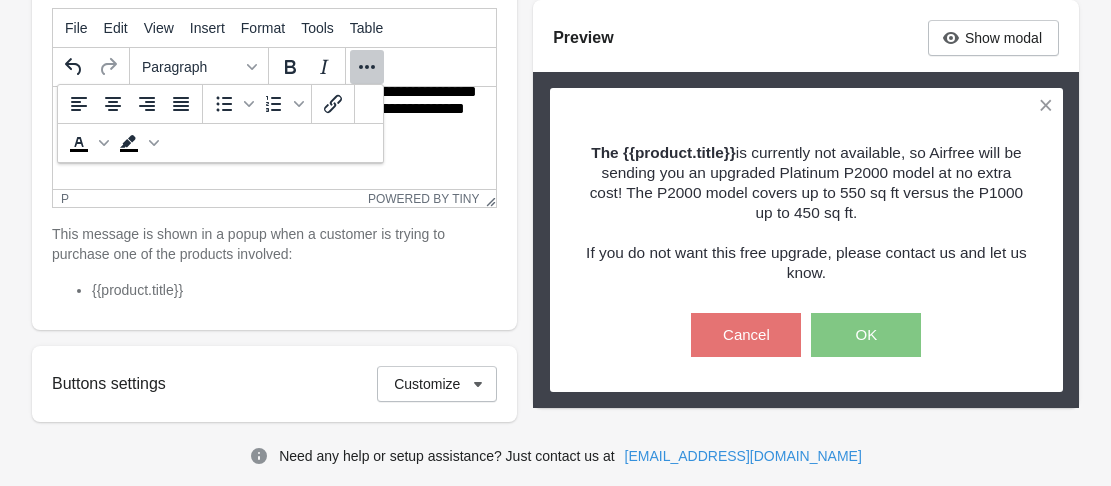 click 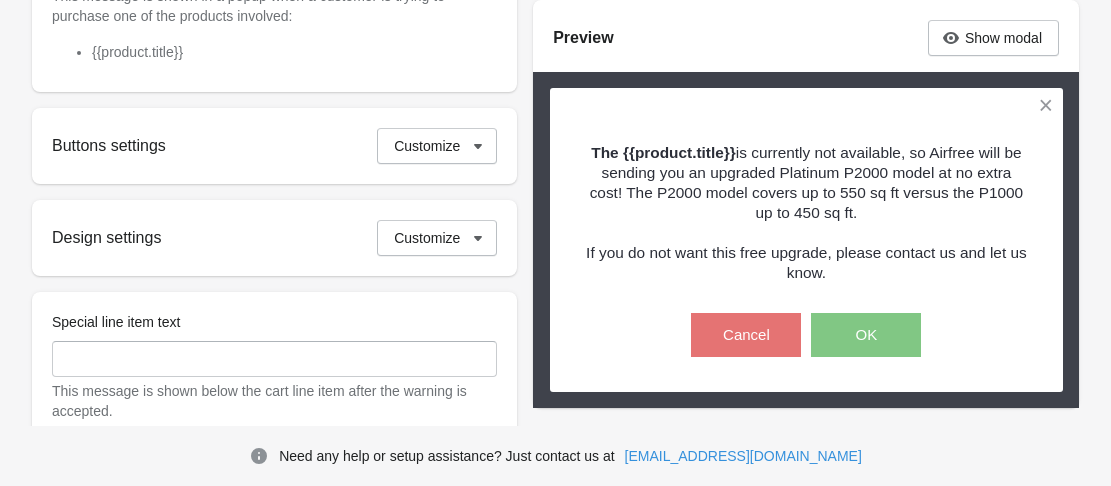 scroll, scrollTop: 759, scrollLeft: 0, axis: vertical 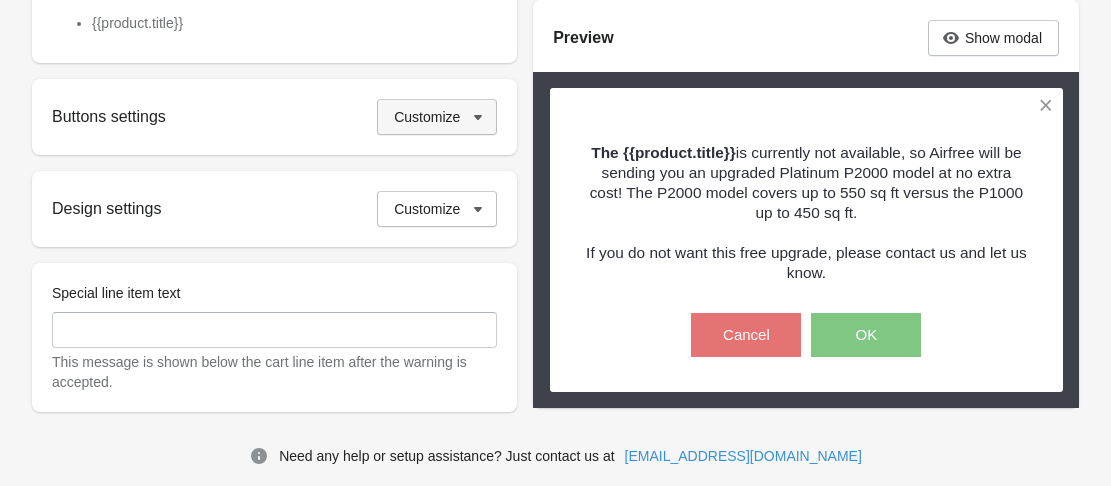click on "Customize" at bounding box center [437, 117] 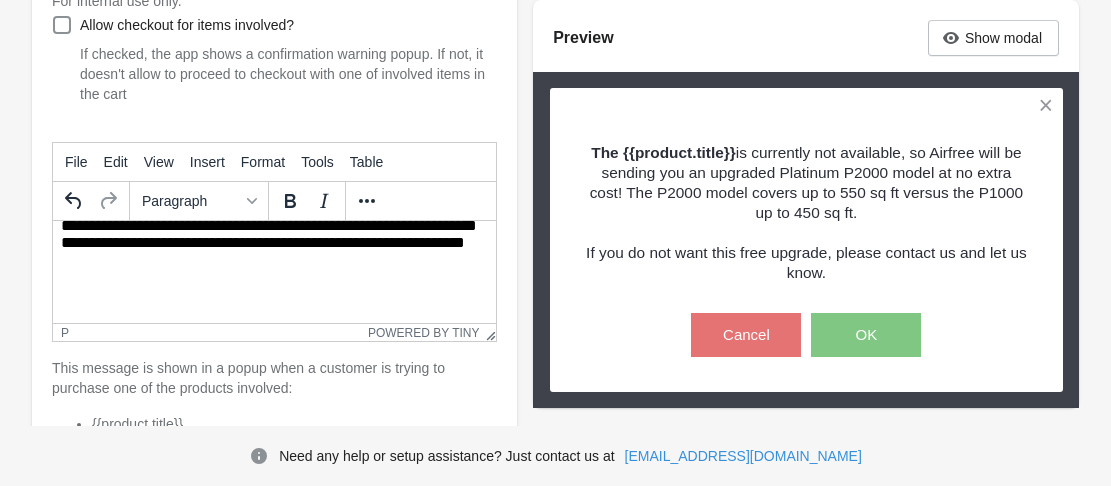 scroll, scrollTop: 435, scrollLeft: 0, axis: vertical 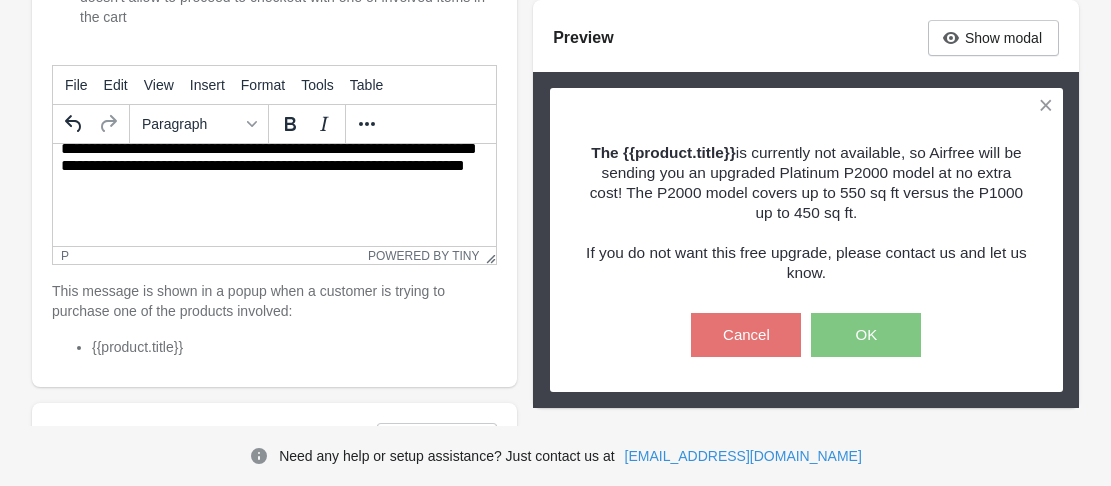 click on "**********" at bounding box center [274, 201] 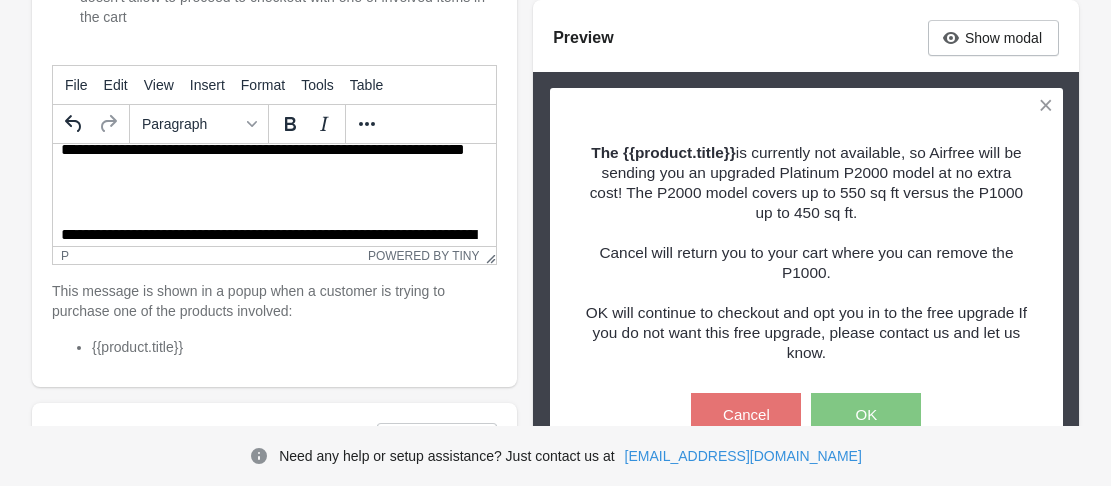 scroll, scrollTop: 157, scrollLeft: 0, axis: vertical 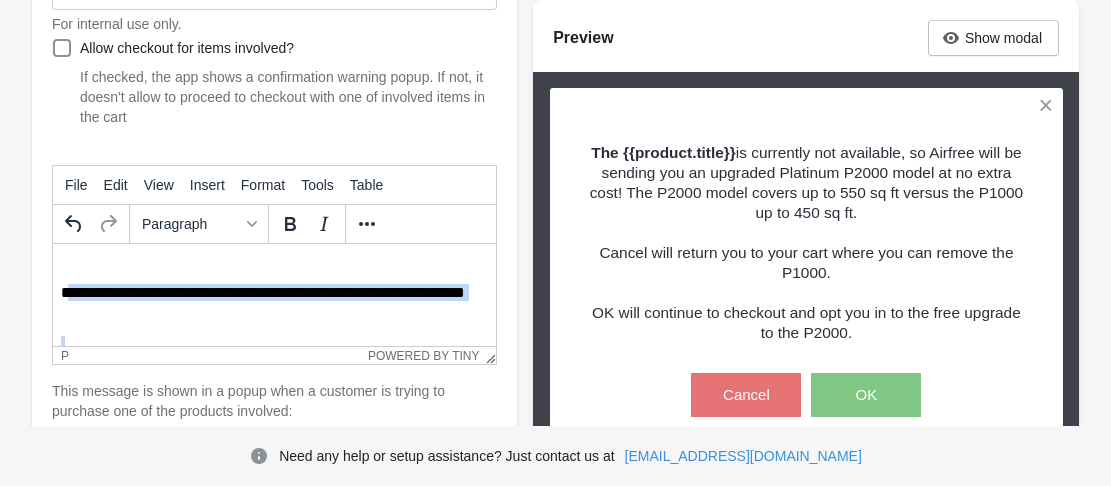 drag, startPoint x: 405, startPoint y: 334, endPoint x: 68, endPoint y: 276, distance: 341.95468 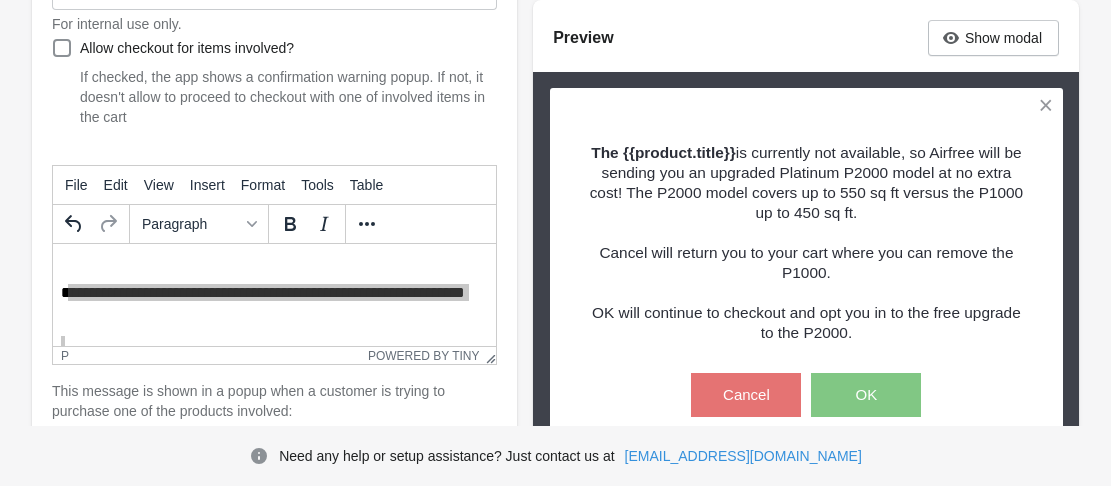 click on "**********" at bounding box center [264, 314] 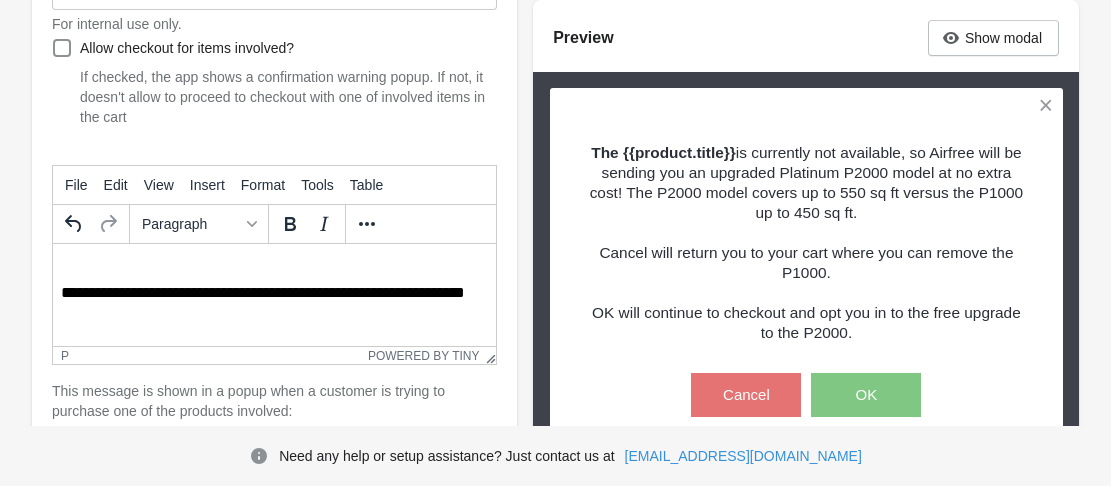 click on "**********" at bounding box center [268, 302] 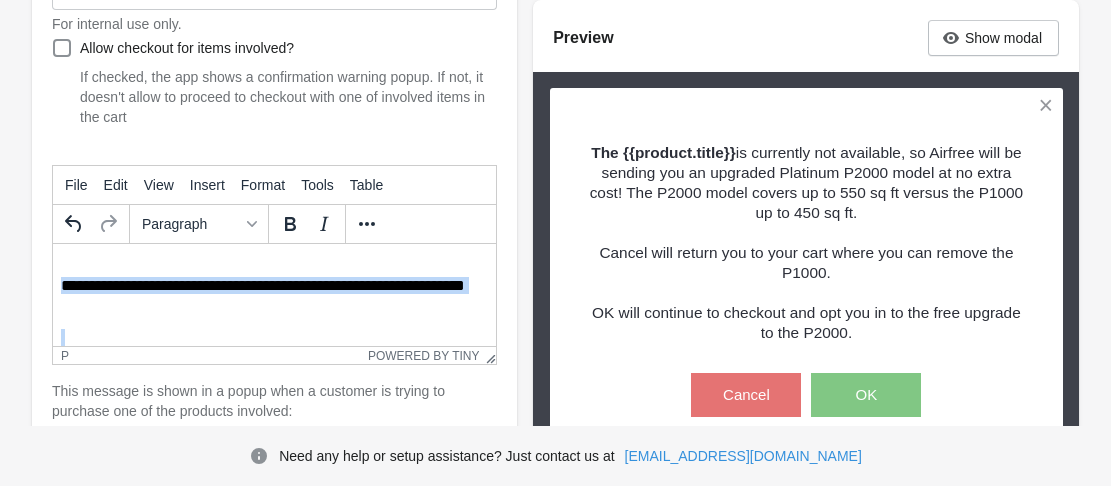 scroll, scrollTop: 174, scrollLeft: 0, axis: vertical 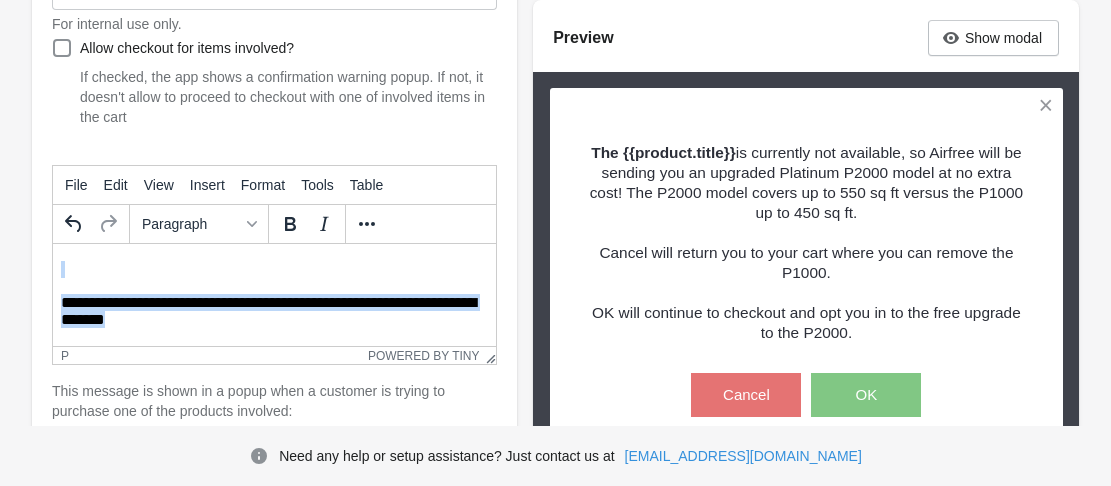 drag, startPoint x: 63, startPoint y: 291, endPoint x: 307, endPoint y: 302, distance: 244.24782 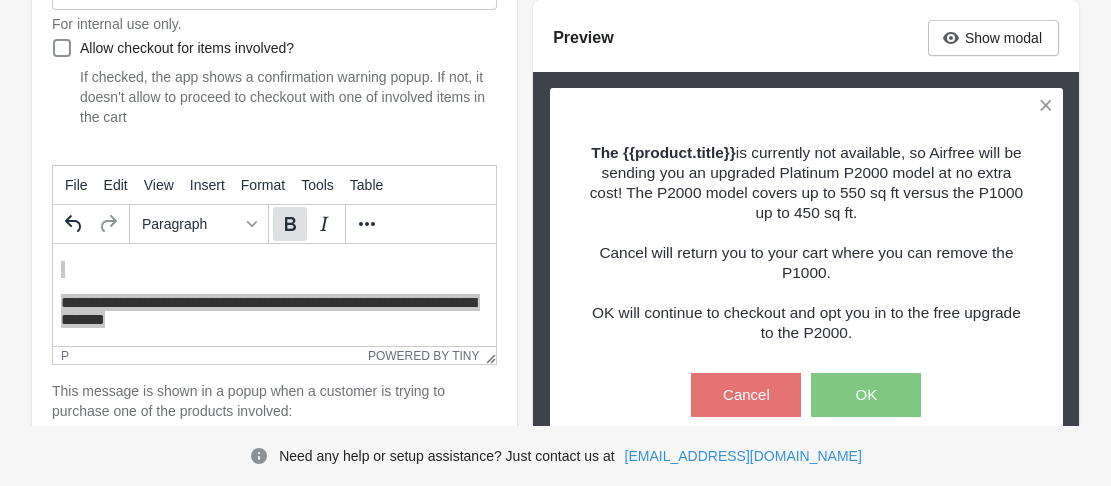 click 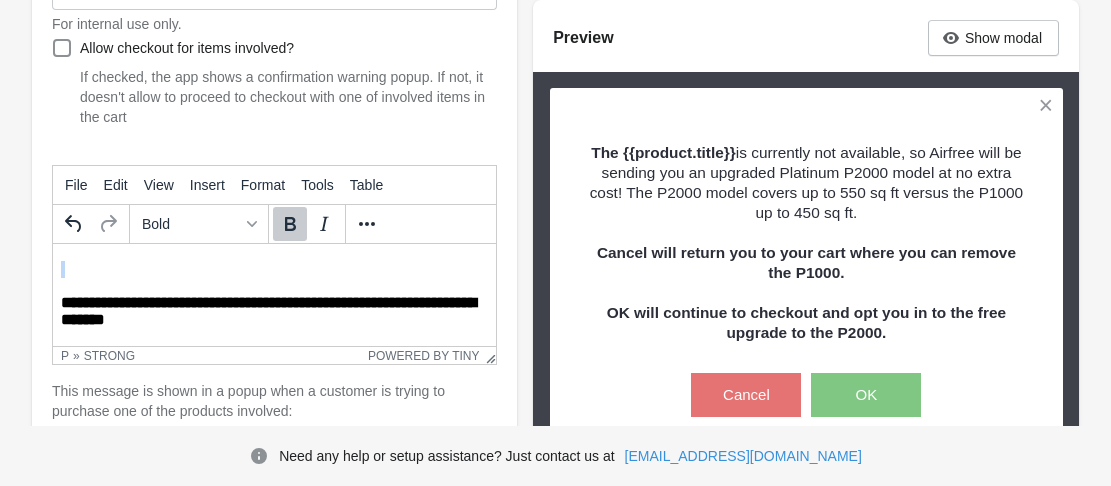 click on "**********" at bounding box center [274, 209] 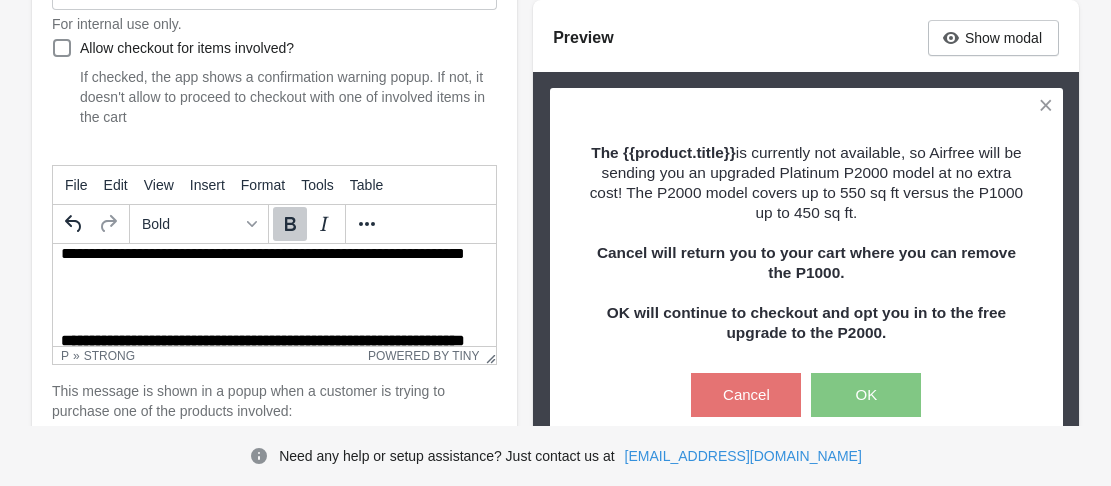 scroll, scrollTop: 0, scrollLeft: 0, axis: both 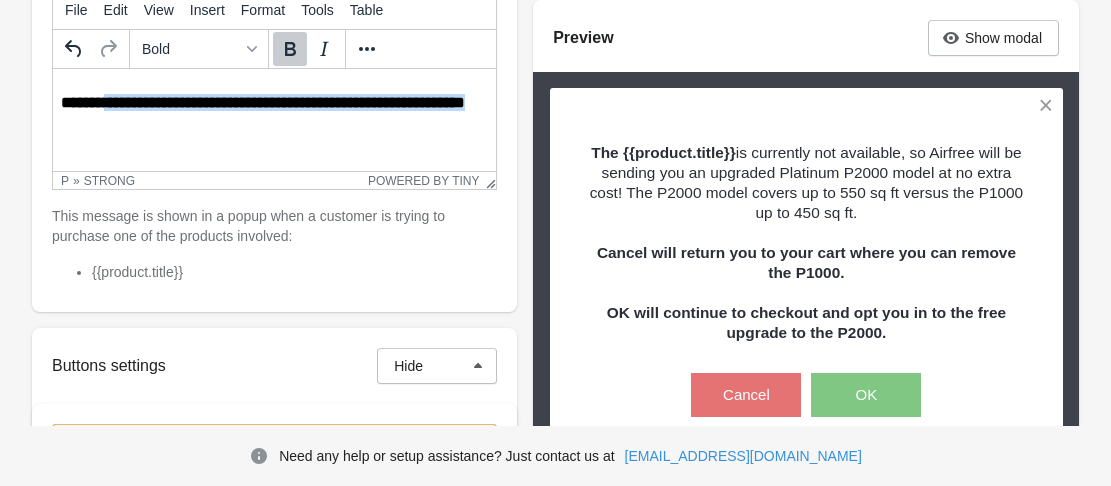 drag, startPoint x: 151, startPoint y: 123, endPoint x: 116, endPoint y: 101, distance: 41.340054 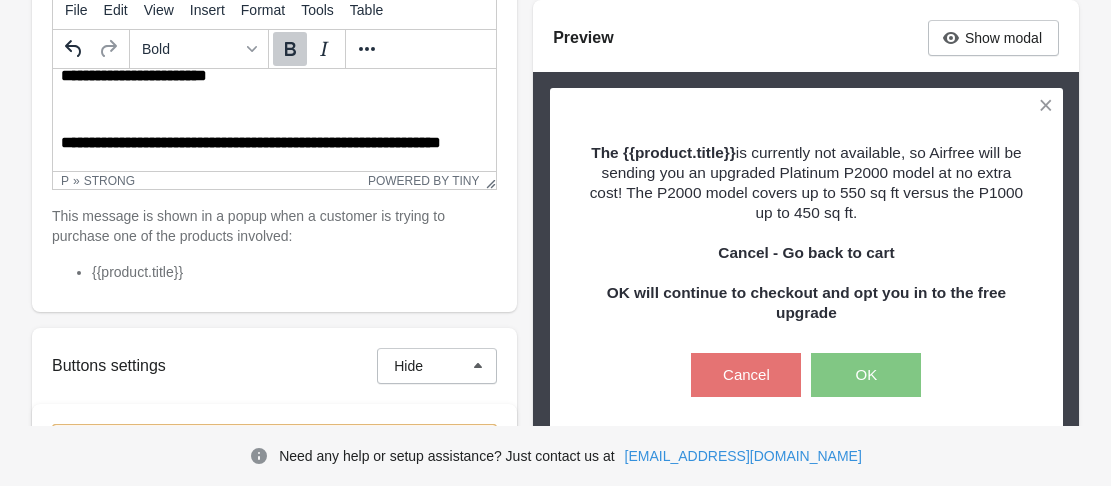 scroll, scrollTop: 138, scrollLeft: 0, axis: vertical 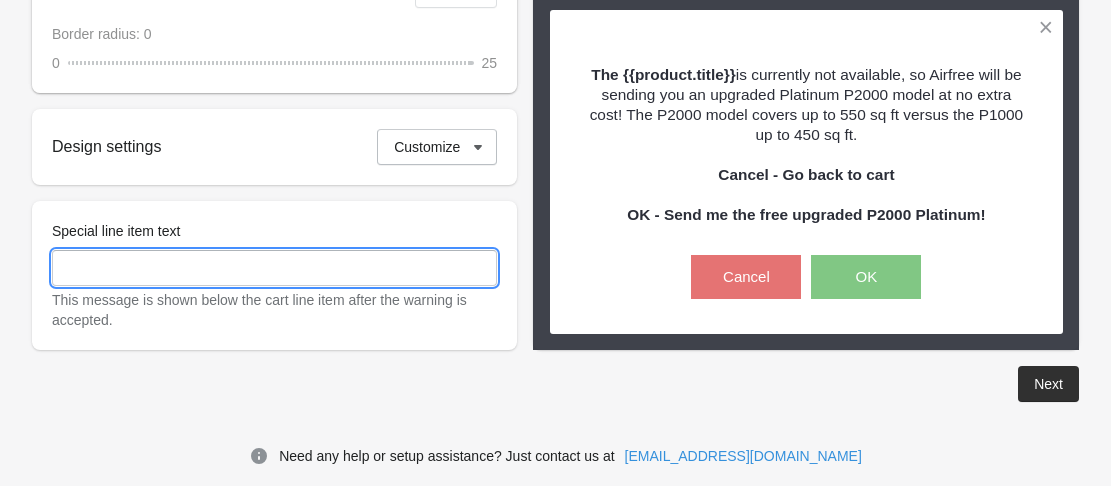 click on "Special line item text" at bounding box center [274, 268] 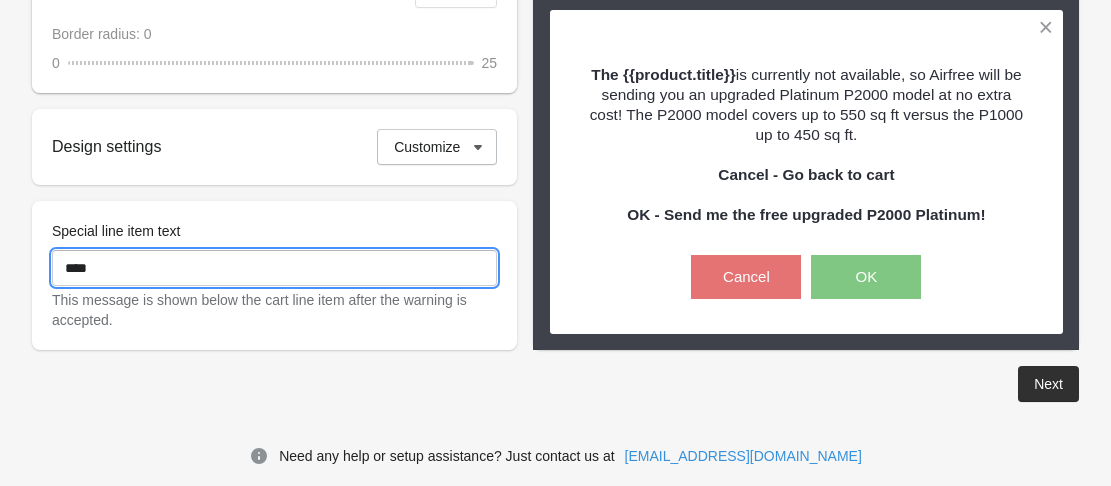 click on "Need any help or setup assistance? Just contact us at  help@elastic-soft.com" at bounding box center (555, 456) 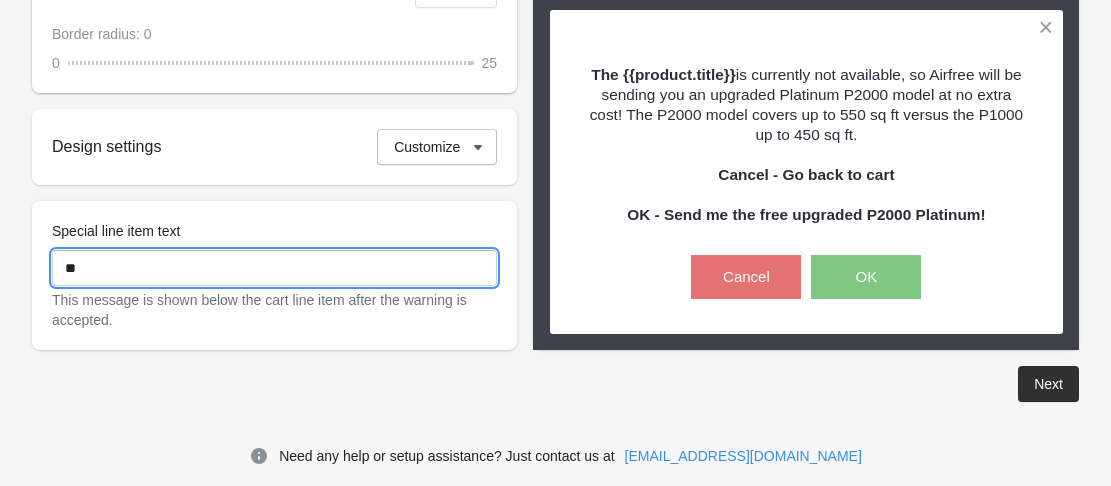 type on "*" 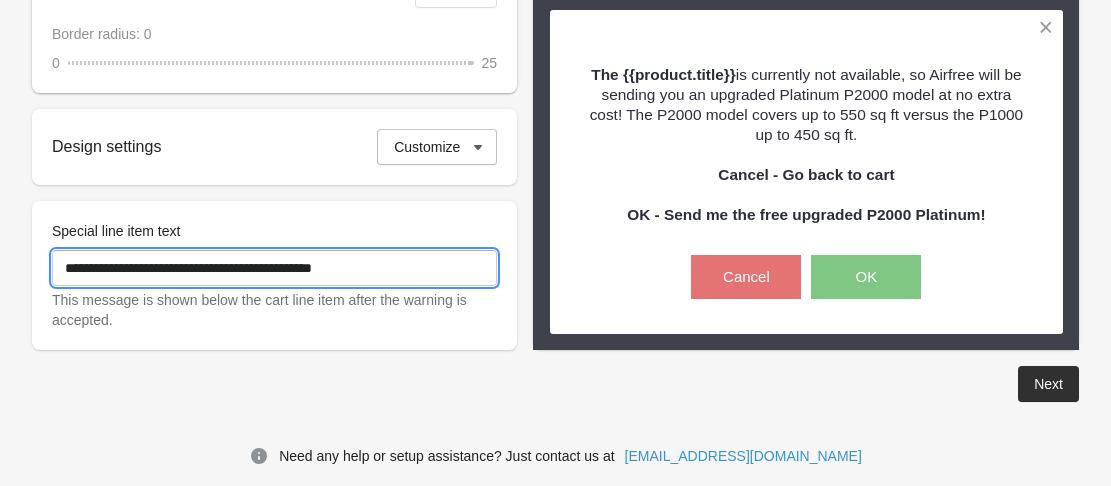 type on "**********" 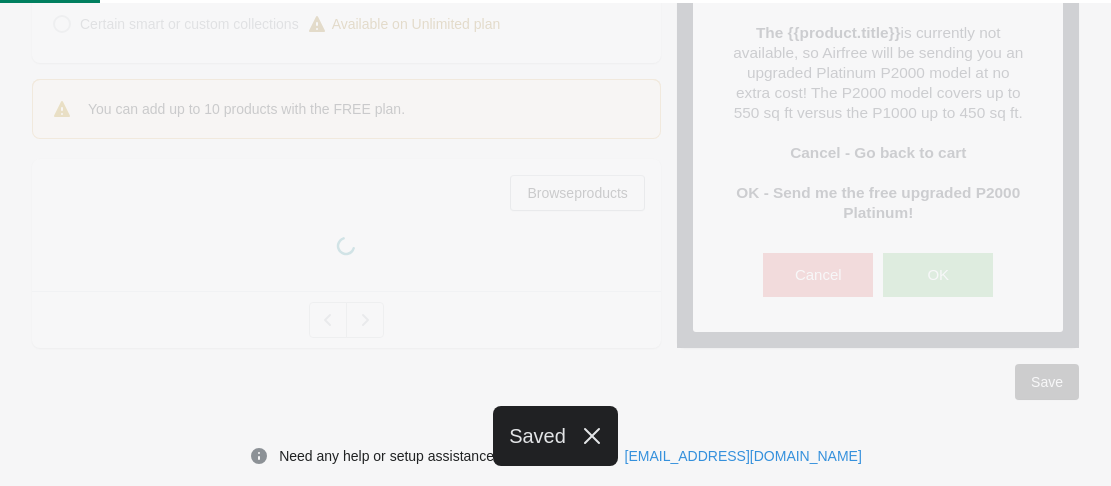 scroll, scrollTop: 721, scrollLeft: 0, axis: vertical 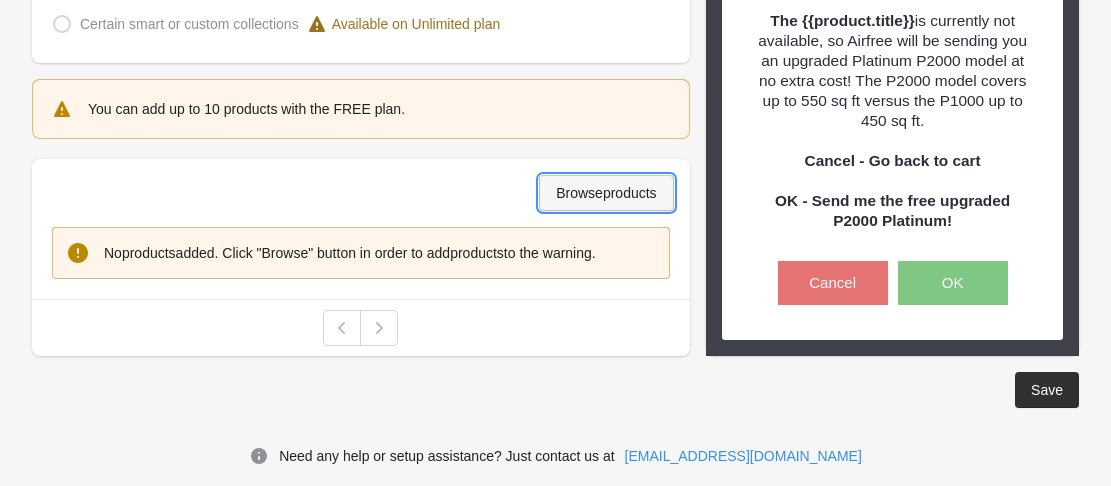 click on "Browse  products" at bounding box center (606, 193) 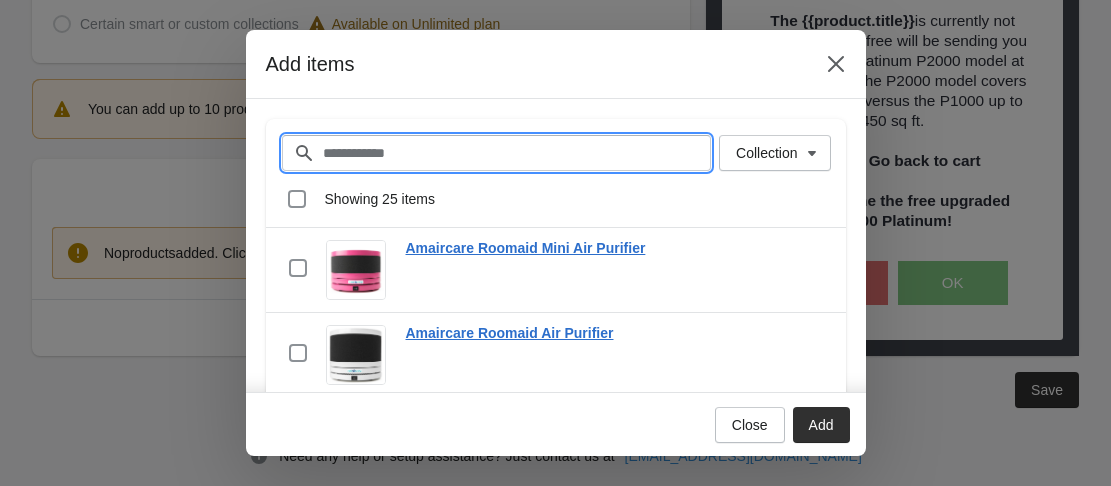 click on "Filter items" at bounding box center (517, 153) 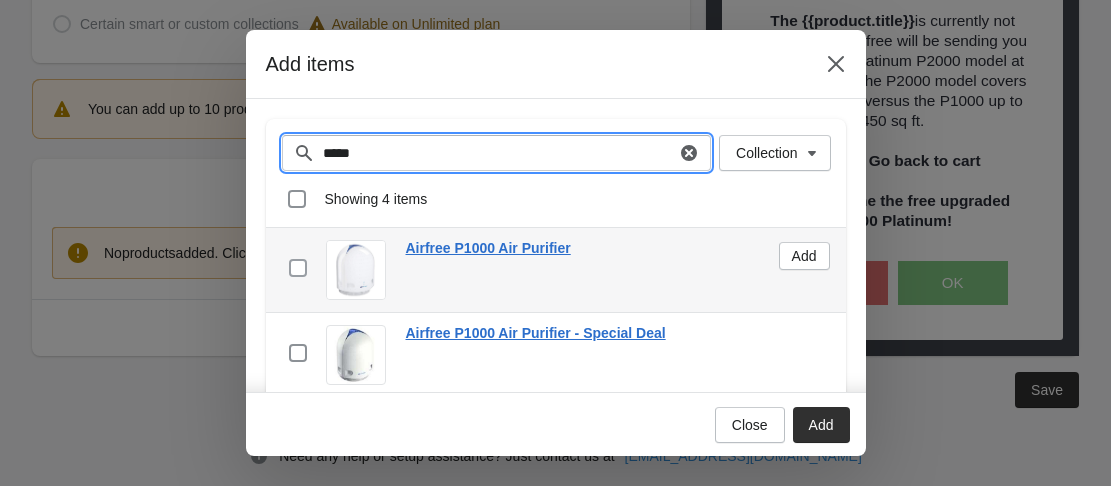 type on "*****" 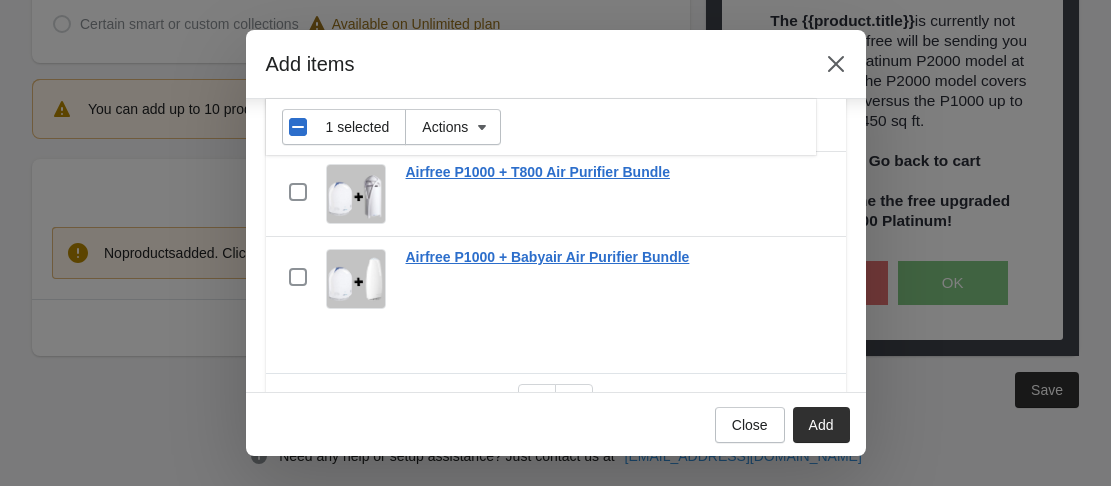 scroll, scrollTop: 304, scrollLeft: 0, axis: vertical 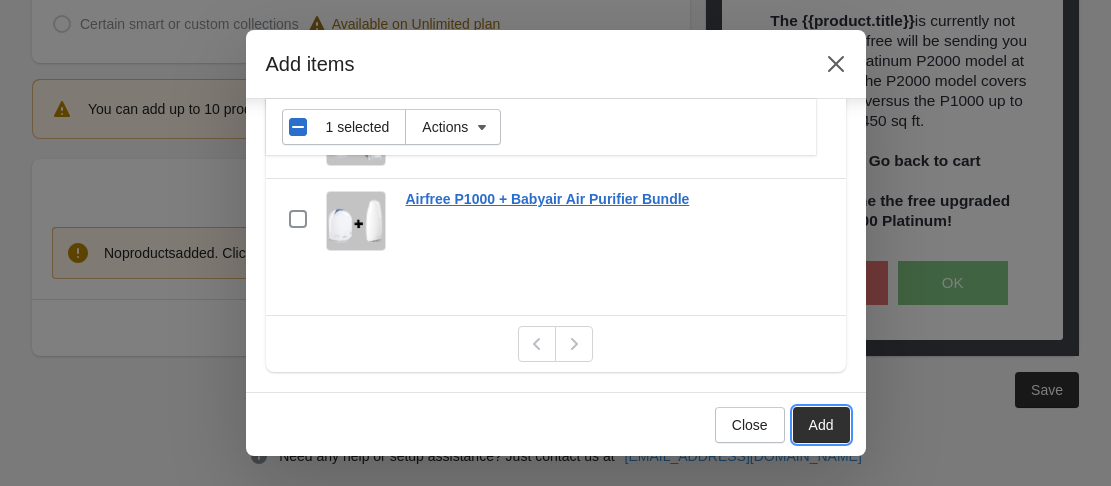 click on "Add" at bounding box center [821, 425] 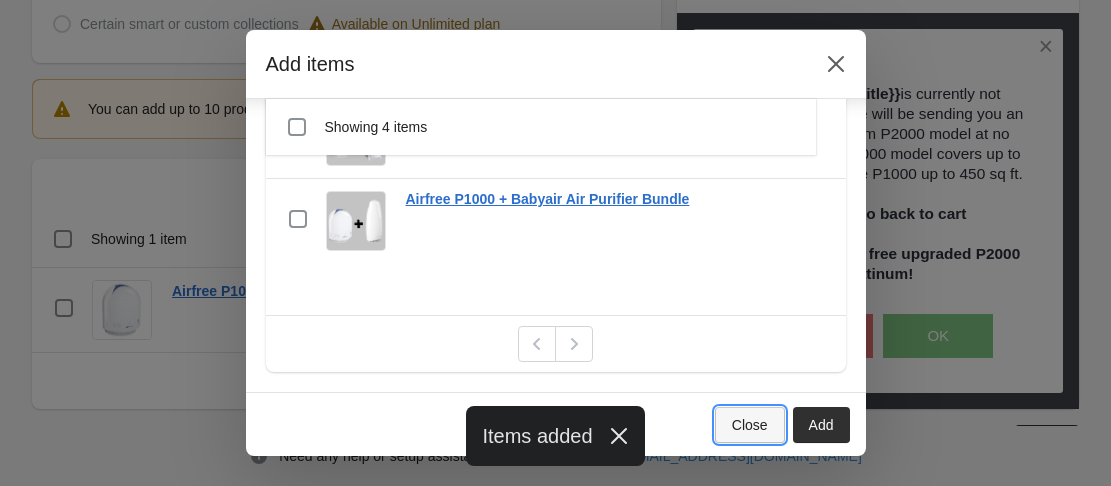 click on "Close" at bounding box center (750, 425) 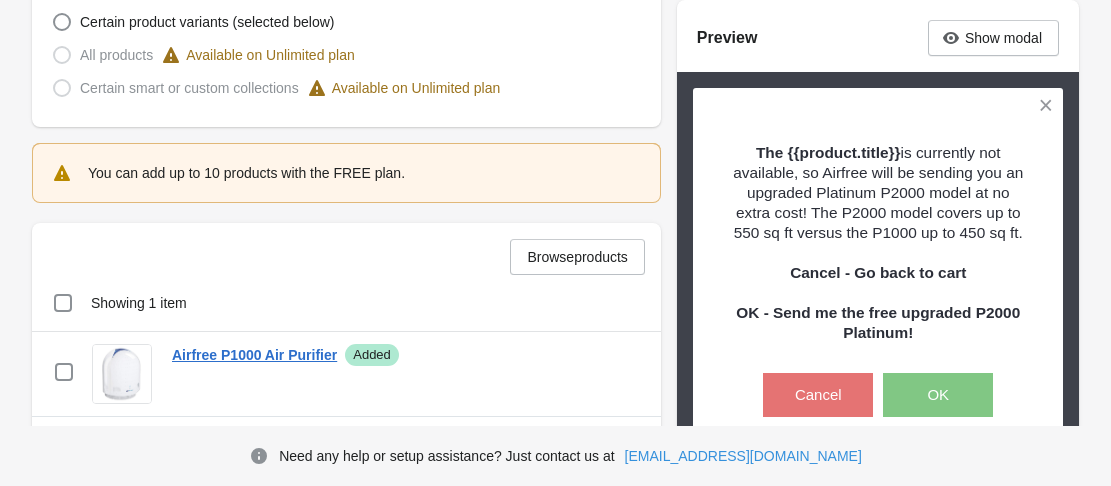 scroll, scrollTop: 629, scrollLeft: 0, axis: vertical 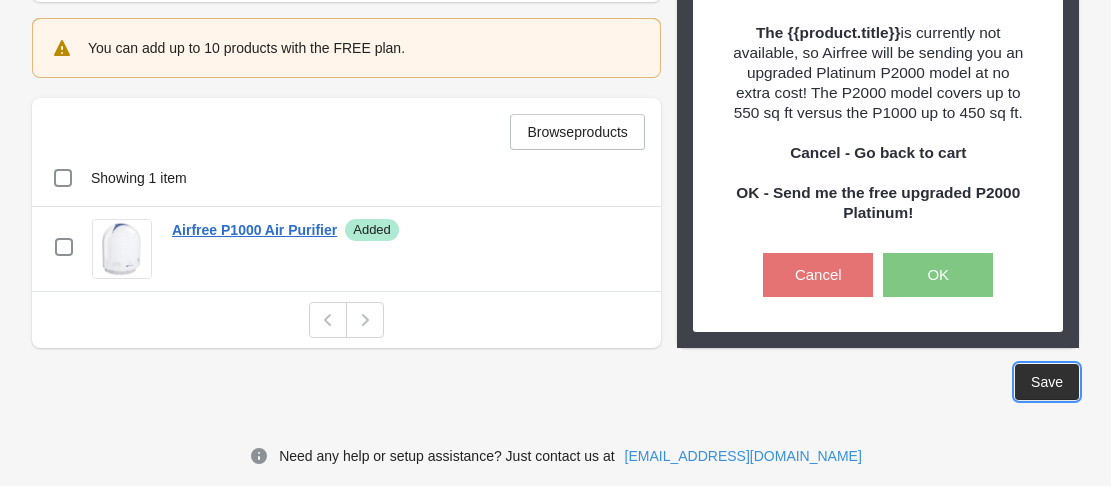 click on "Save" at bounding box center [1047, 382] 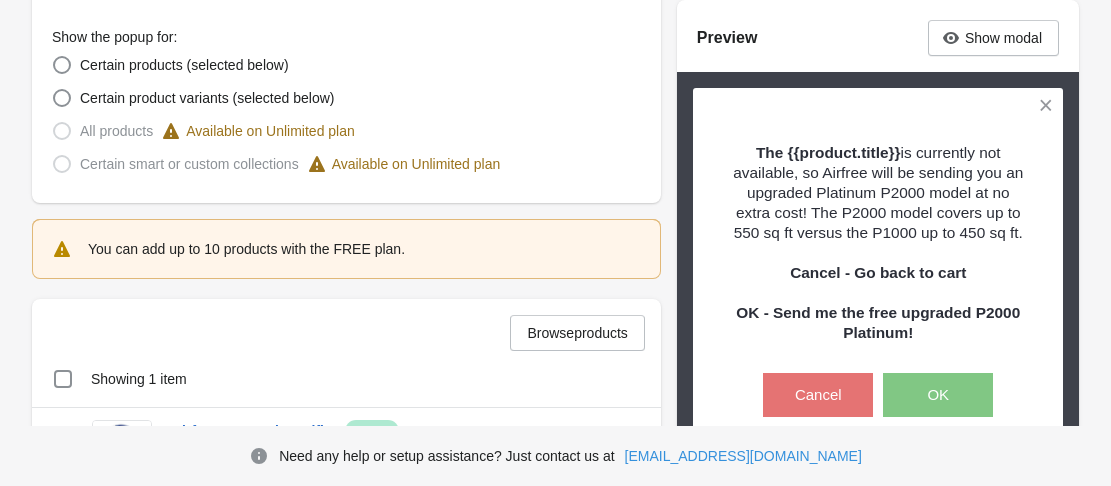 scroll, scrollTop: 582, scrollLeft: 0, axis: vertical 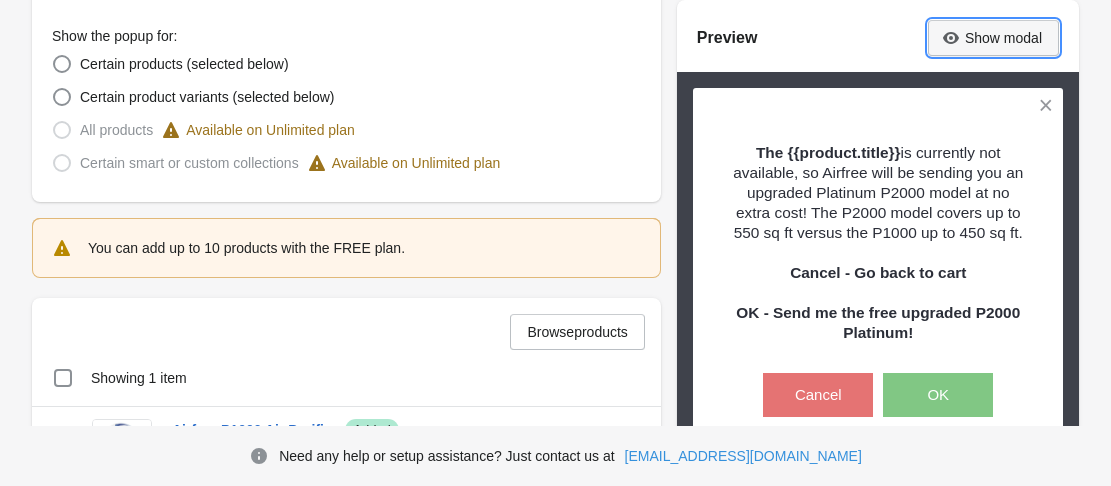 click on "Show modal" at bounding box center [1003, 38] 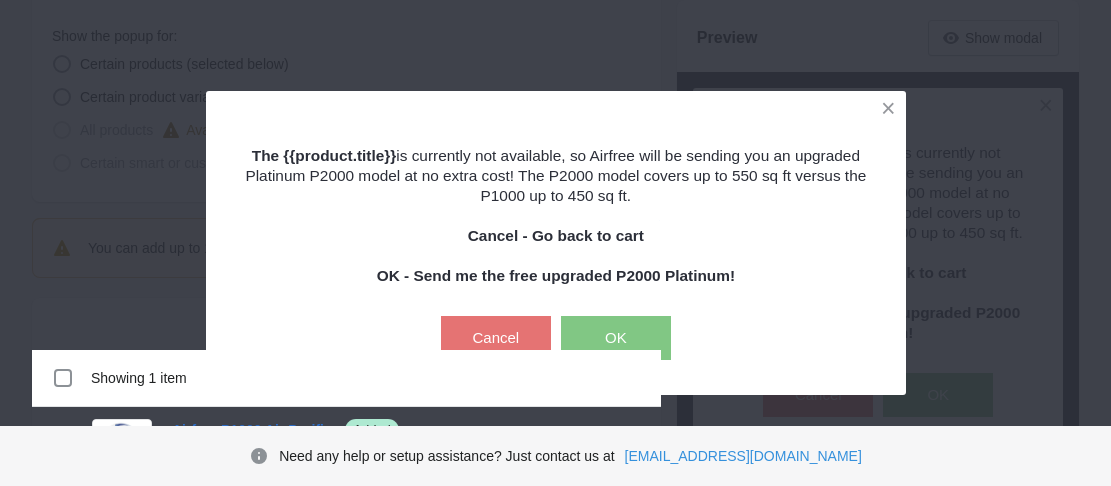 click on "The {{product.title}}  is currently not available, so Airfree will be sending you an upgraded Platinum P2000 model at no extra cost! The P2000 model covers up to 550 sq ft versus the P1000 up to 450 sq ft.
Cancel - Go back to cart
OK - Send me the free upgraded P2000 Platinum! Cancel OK" at bounding box center [555, 243] 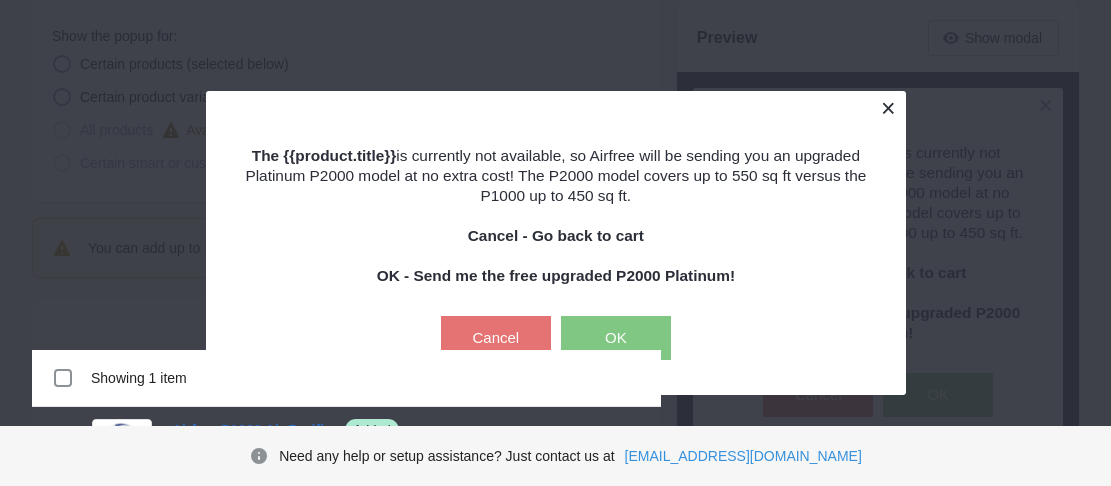 click at bounding box center (888, 108) 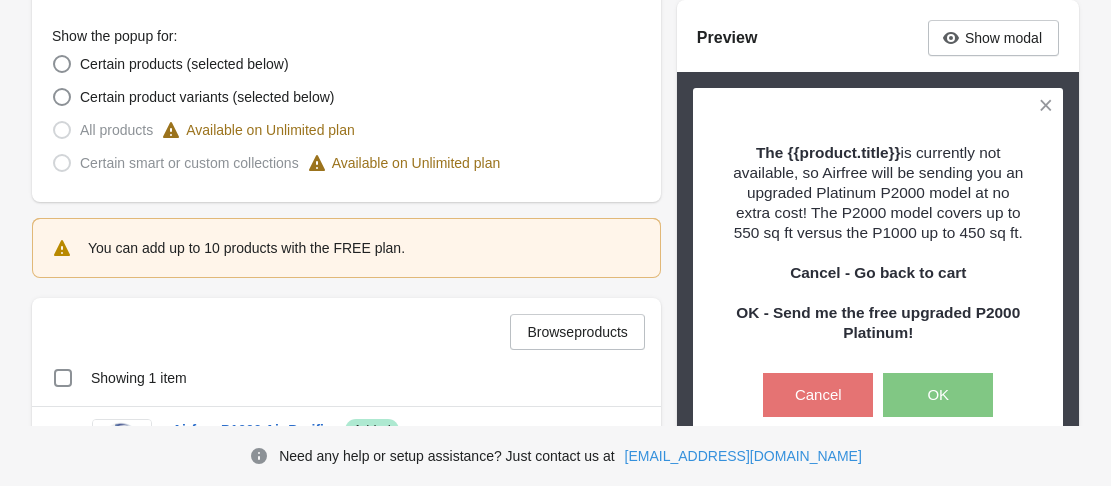 drag, startPoint x: 1109, startPoint y: 326, endPoint x: 1124, endPoint y: 348, distance: 26.627054 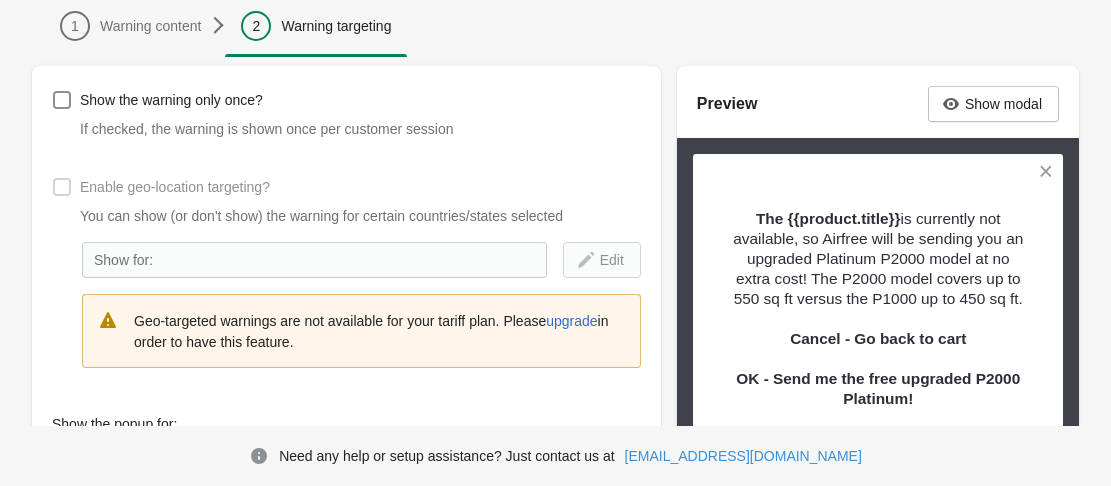 scroll, scrollTop: 93, scrollLeft: 0, axis: vertical 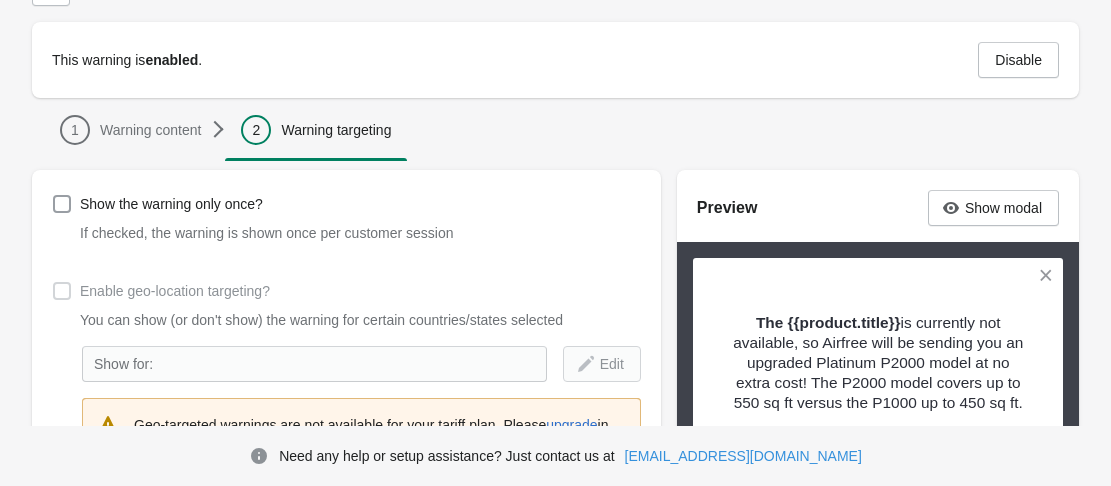 click at bounding box center (62, 204) 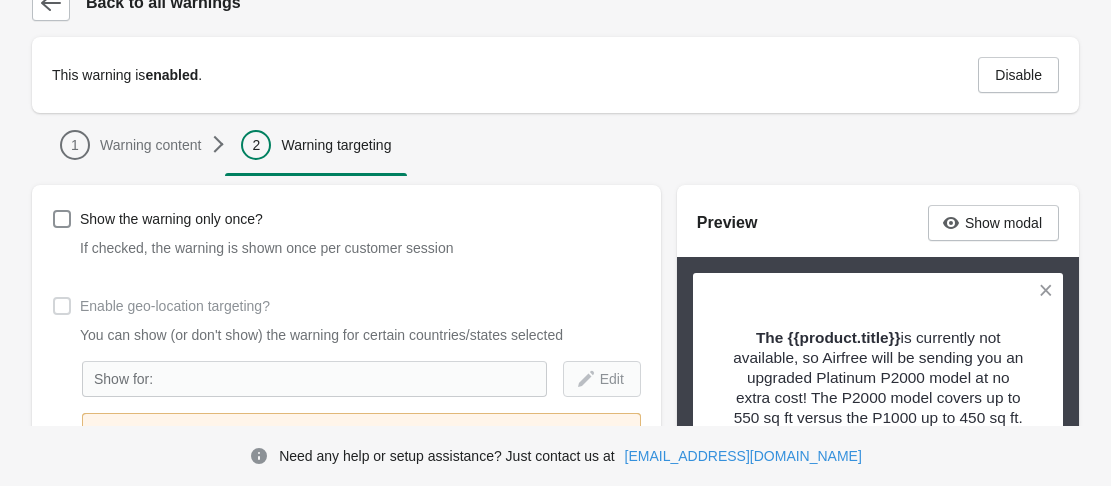 scroll, scrollTop: 0, scrollLeft: 0, axis: both 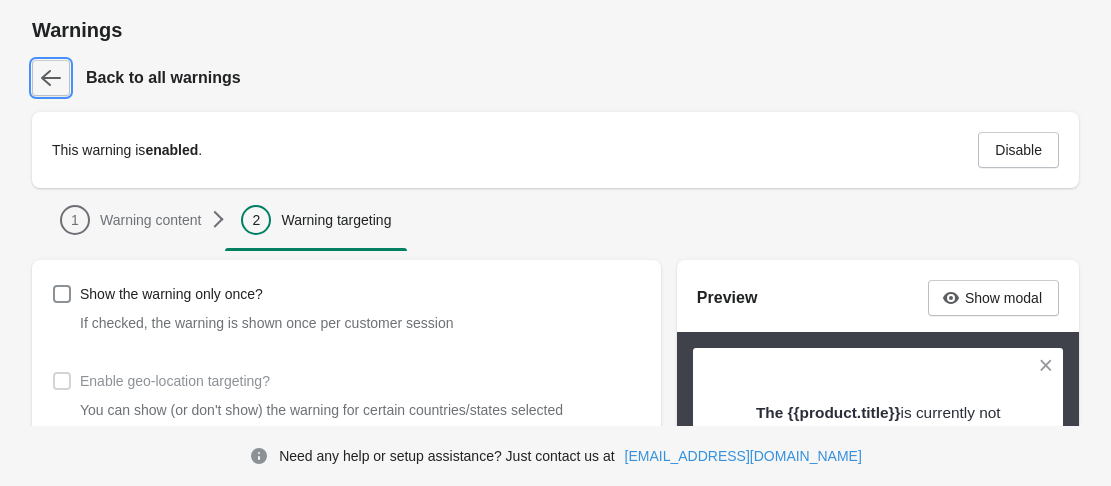 click 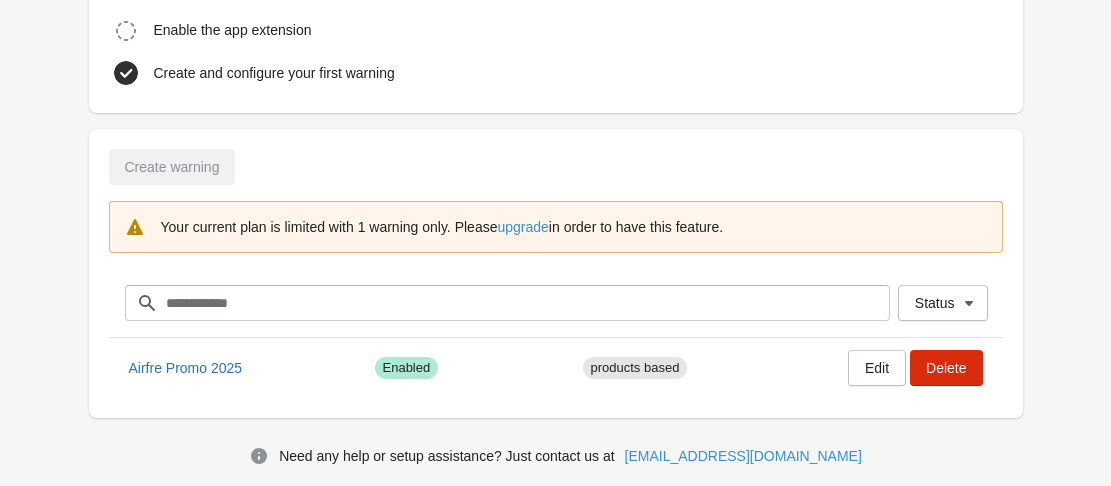 scroll, scrollTop: 187, scrollLeft: 0, axis: vertical 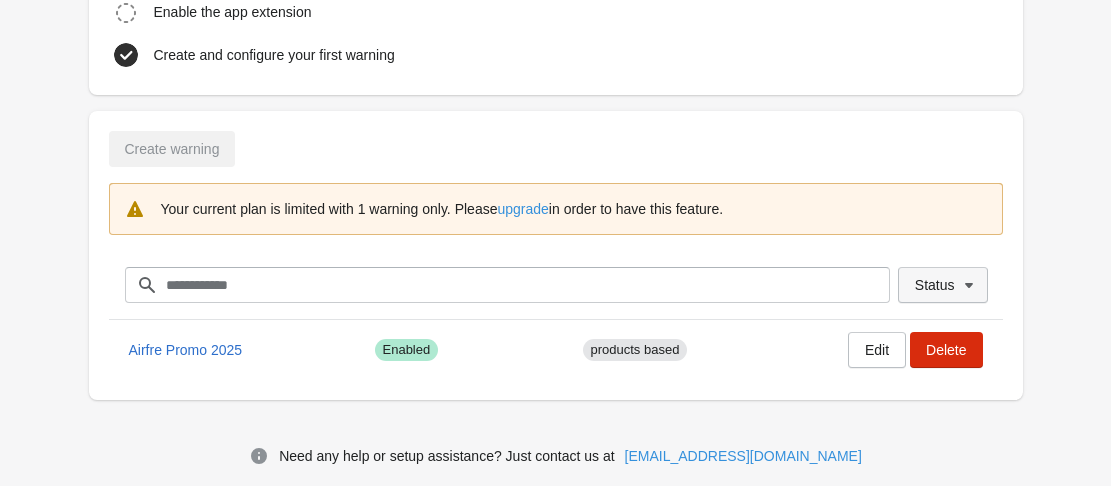 click on "Status Filter items Clear Status" at bounding box center (556, 285) 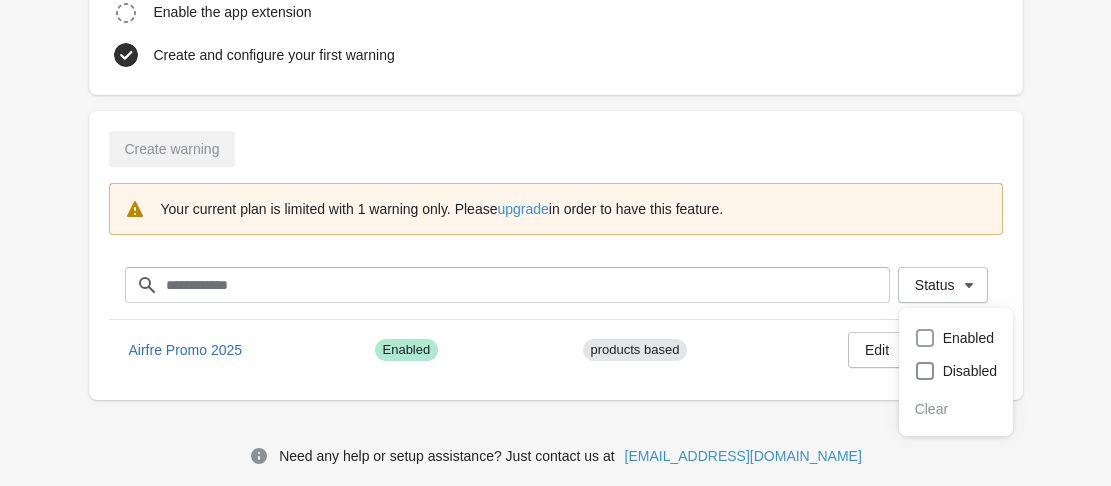 click at bounding box center (925, 338) 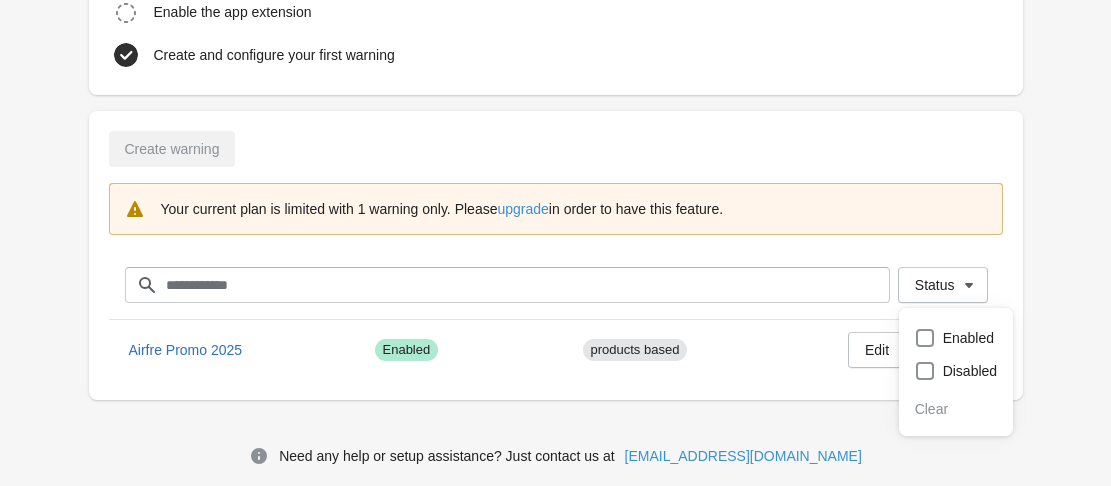 click on "Create warning Your current plan is limited with 1 warning only. Please  upgrade  in order to have this feature. Status Filter items Clear Status Airfre Promo 2025 Success  Enabled products based Edit Delete" at bounding box center (556, 255) 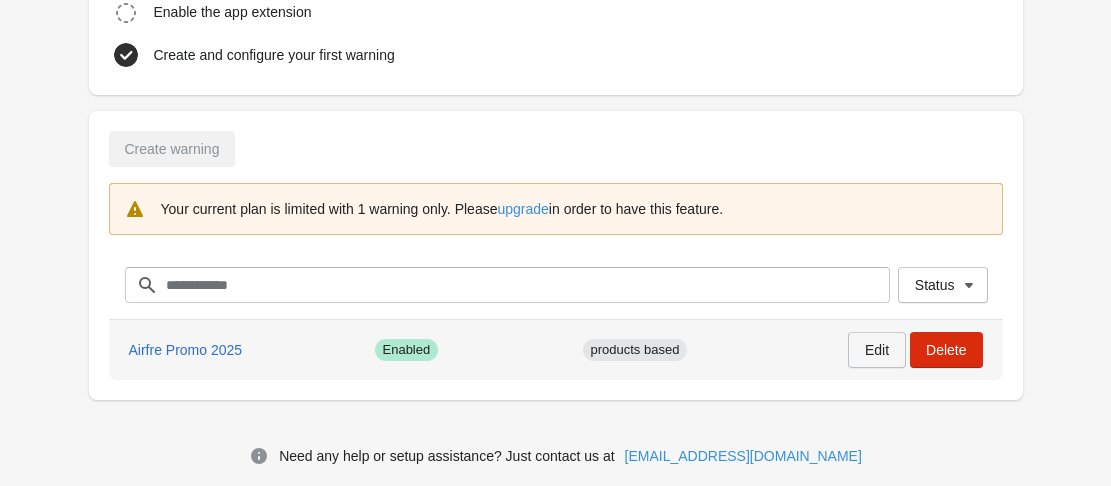 click on "Edit" at bounding box center [877, 350] 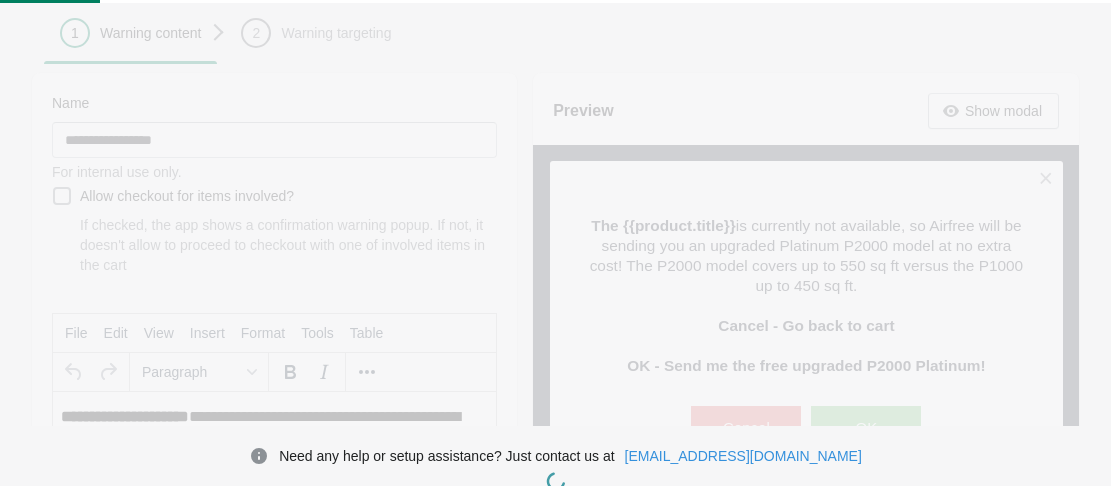 scroll, scrollTop: 0, scrollLeft: 0, axis: both 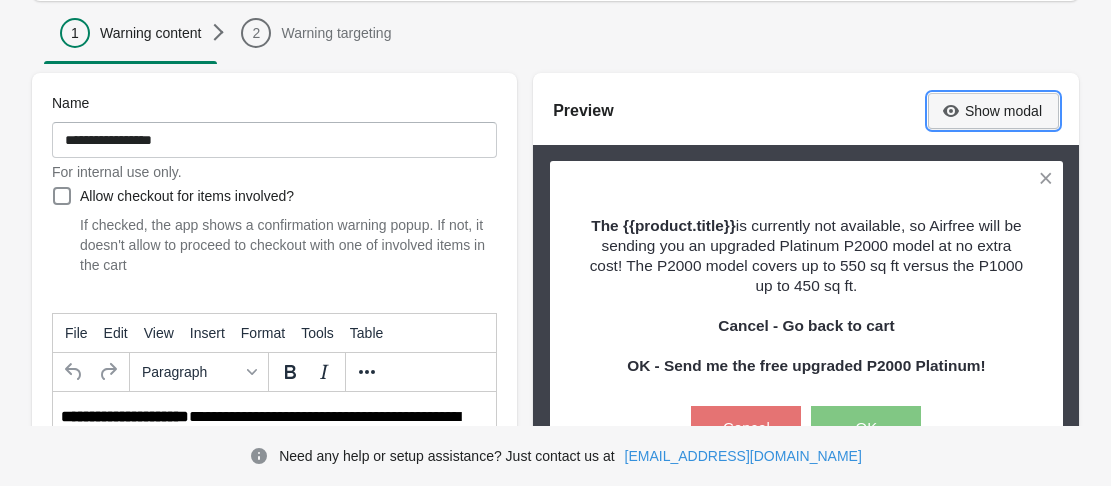 click on "Show modal" at bounding box center [993, 111] 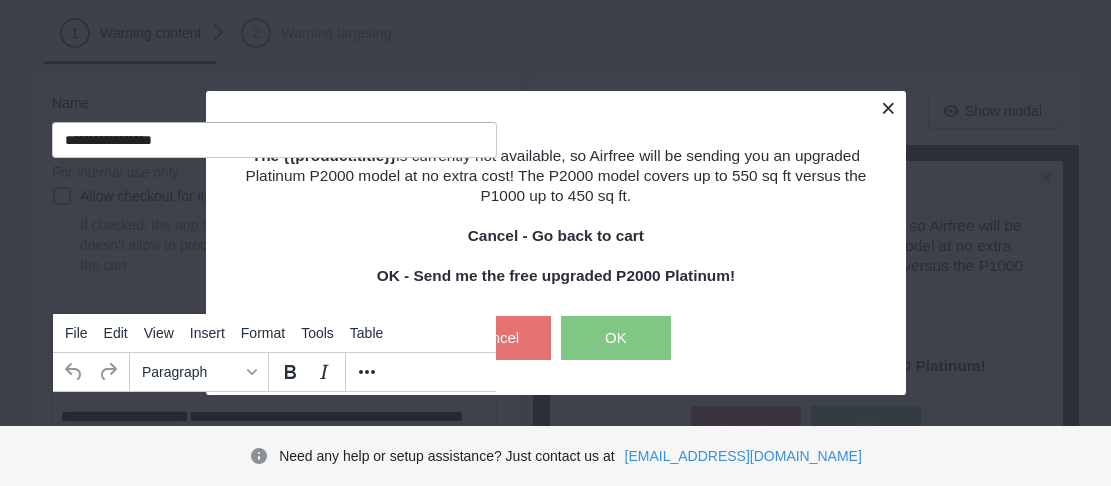 click at bounding box center [888, 108] 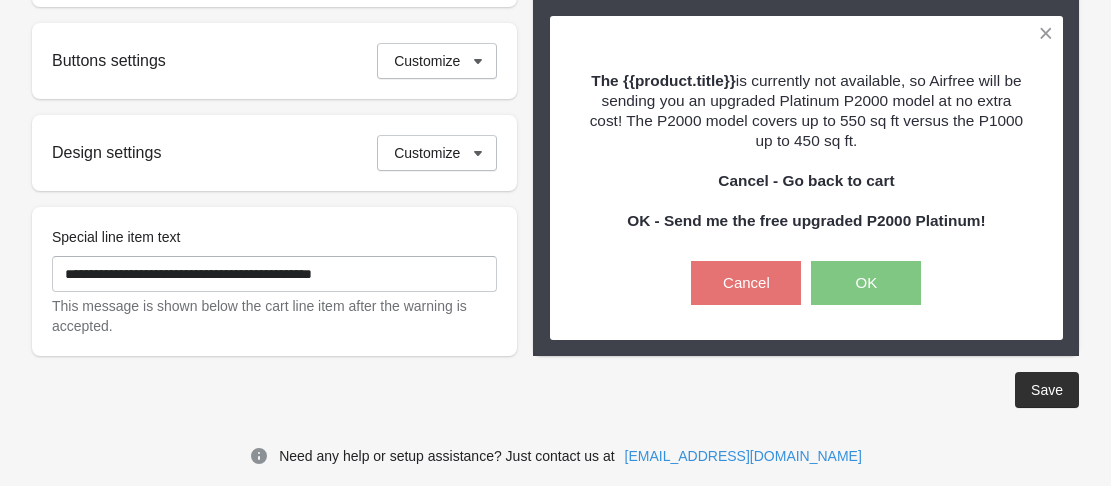 scroll, scrollTop: 823, scrollLeft: 0, axis: vertical 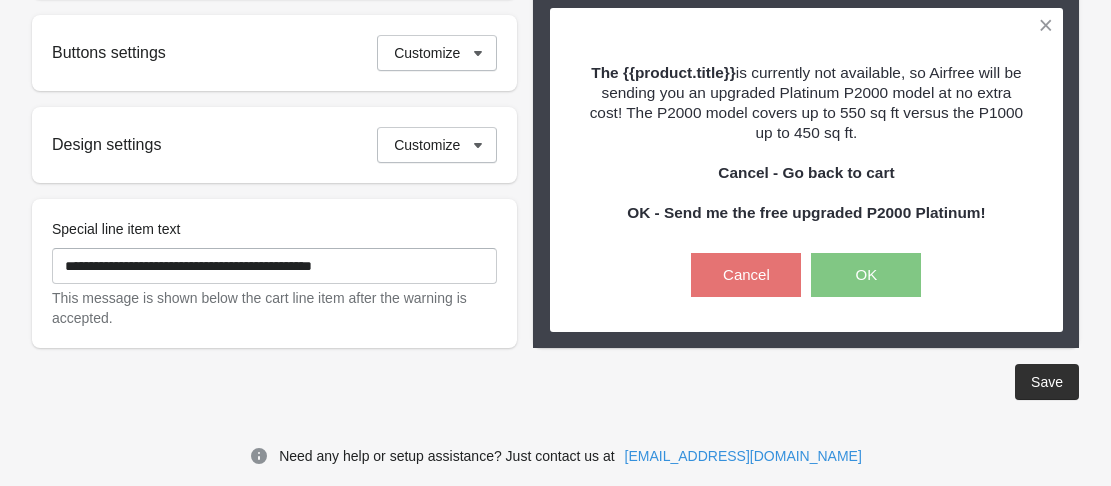 click on "Save" at bounding box center (1047, 382) 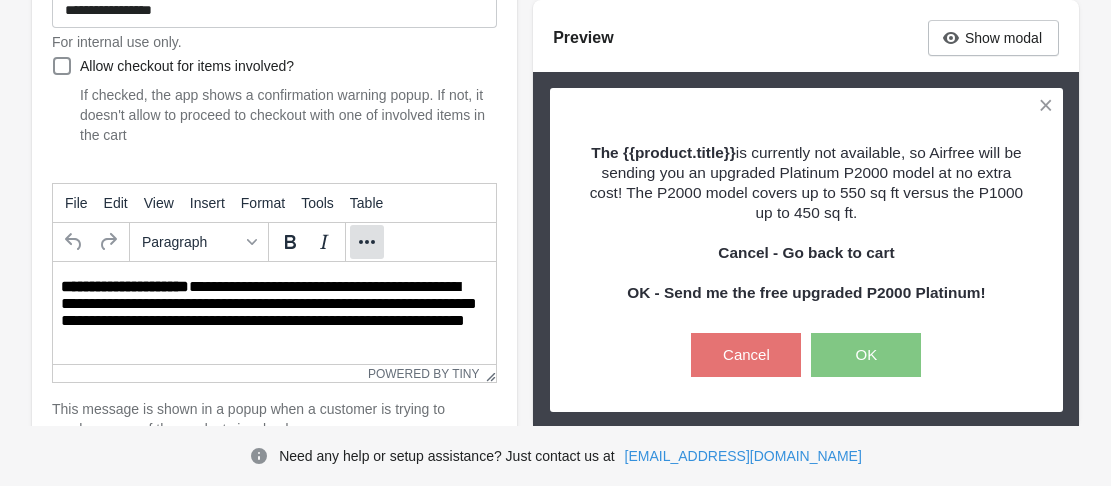 scroll, scrollTop: 223, scrollLeft: 0, axis: vertical 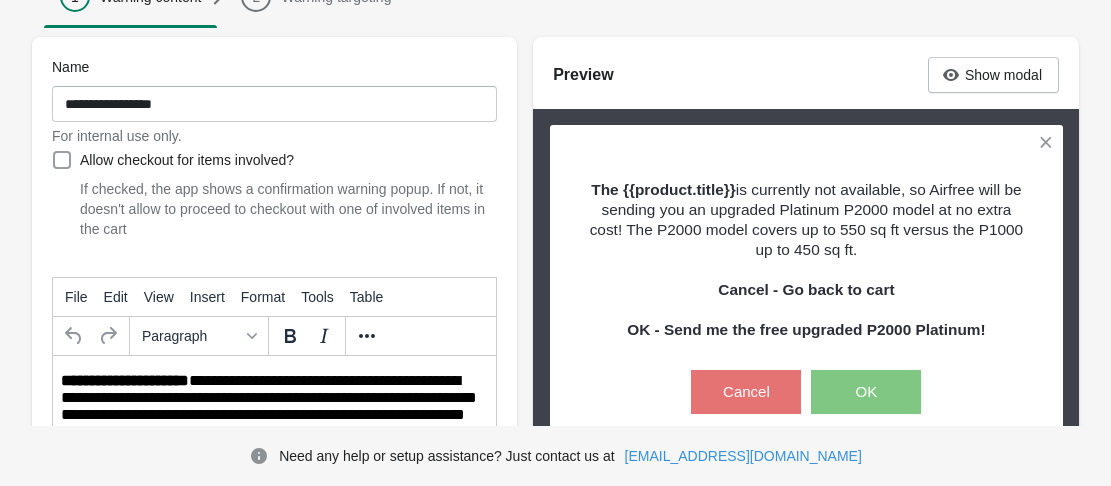 click at bounding box center (62, 160) 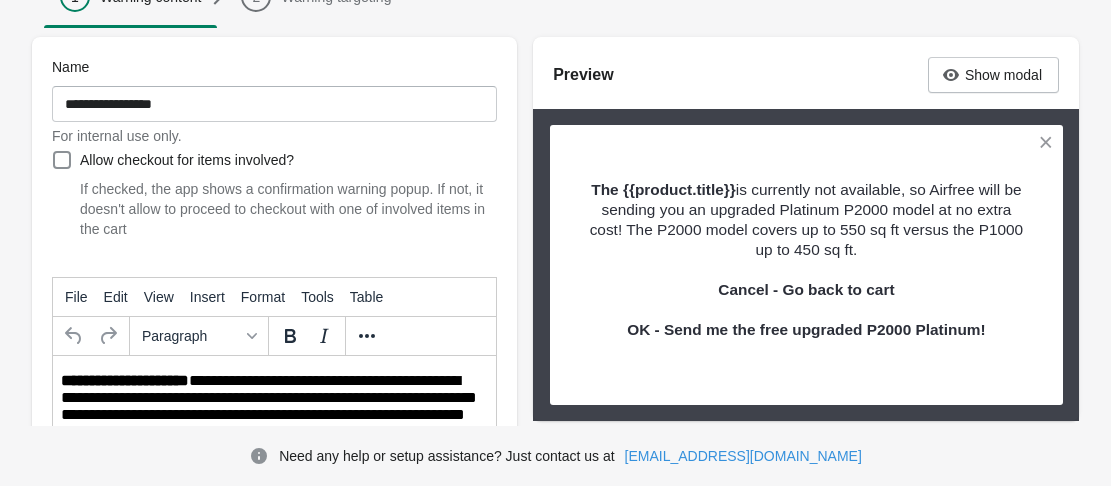 click on "Preview" at bounding box center (583, 75) 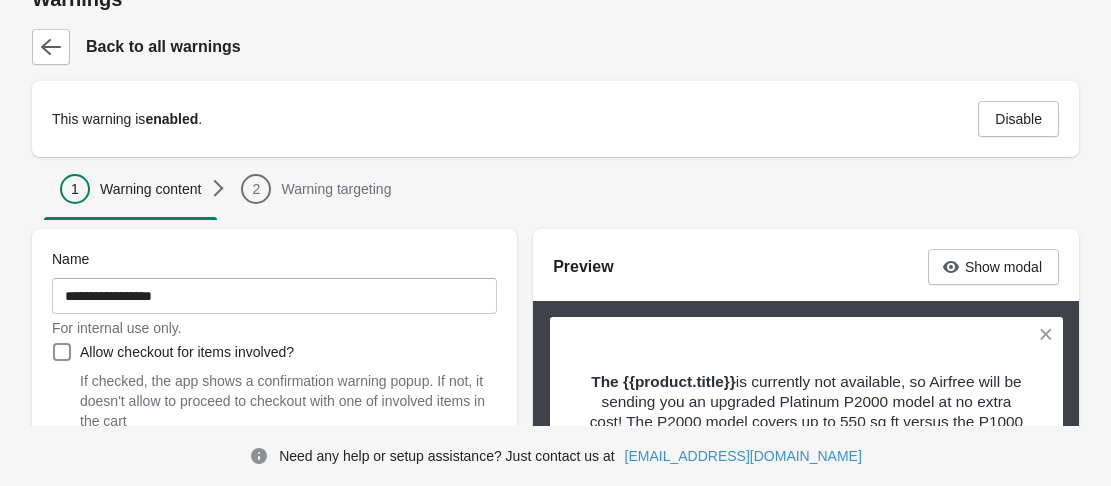 scroll, scrollTop: 19, scrollLeft: 0, axis: vertical 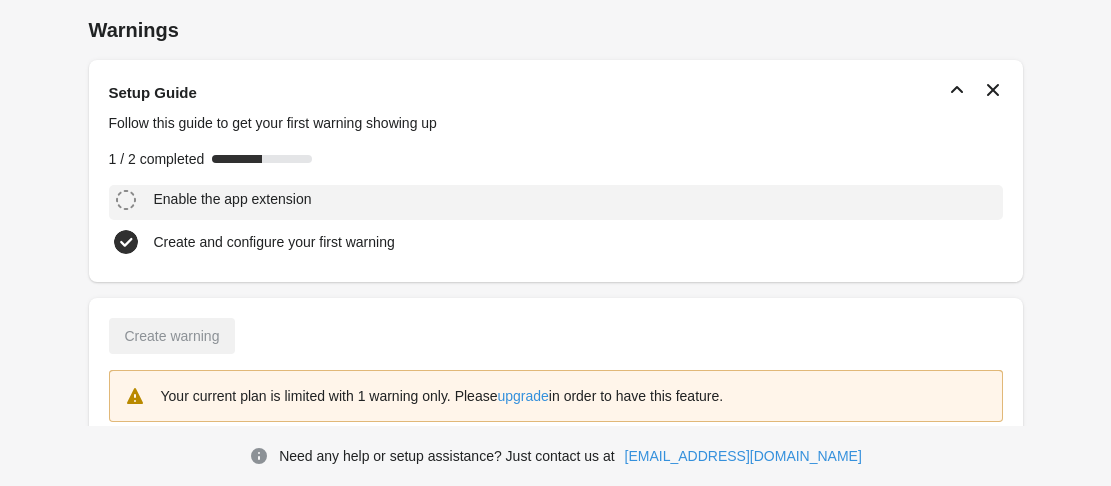 click on "Enable the app extension" at bounding box center (548, 195) 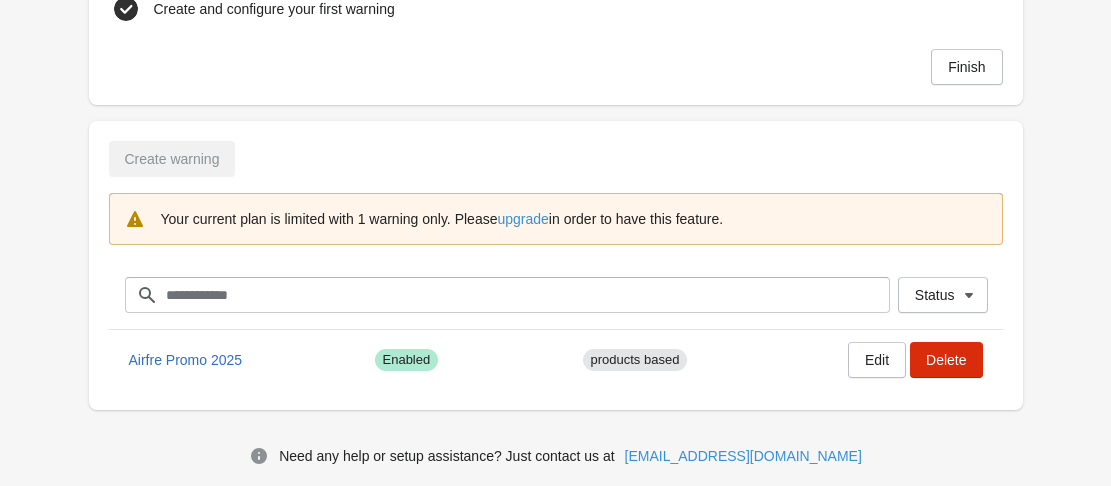 scroll, scrollTop: 243, scrollLeft: 0, axis: vertical 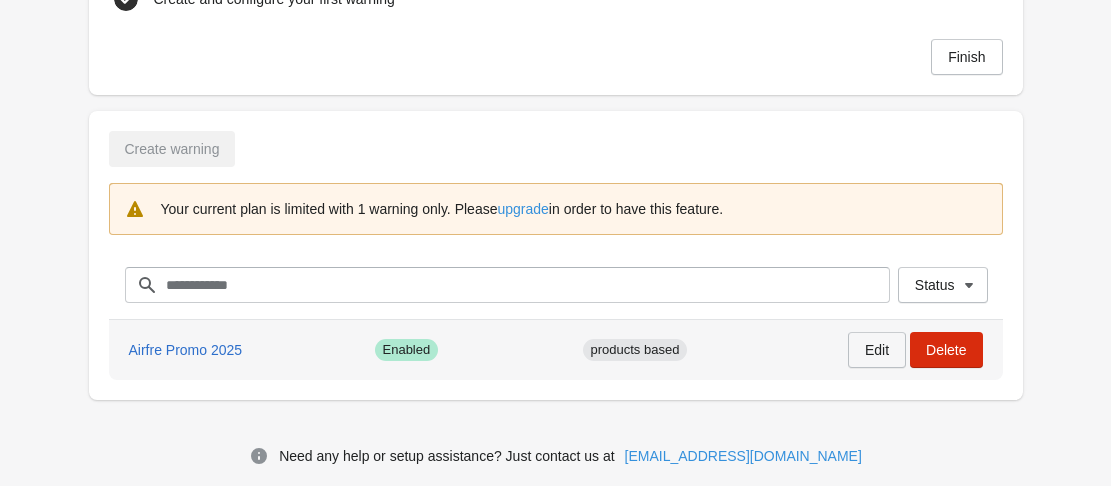 click on "Edit" at bounding box center [877, 350] 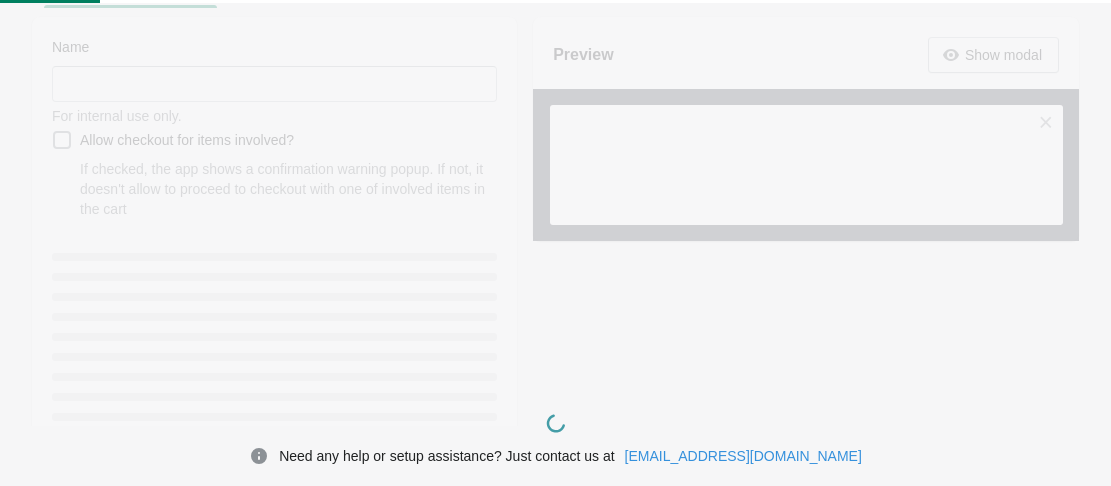 type on "**********" 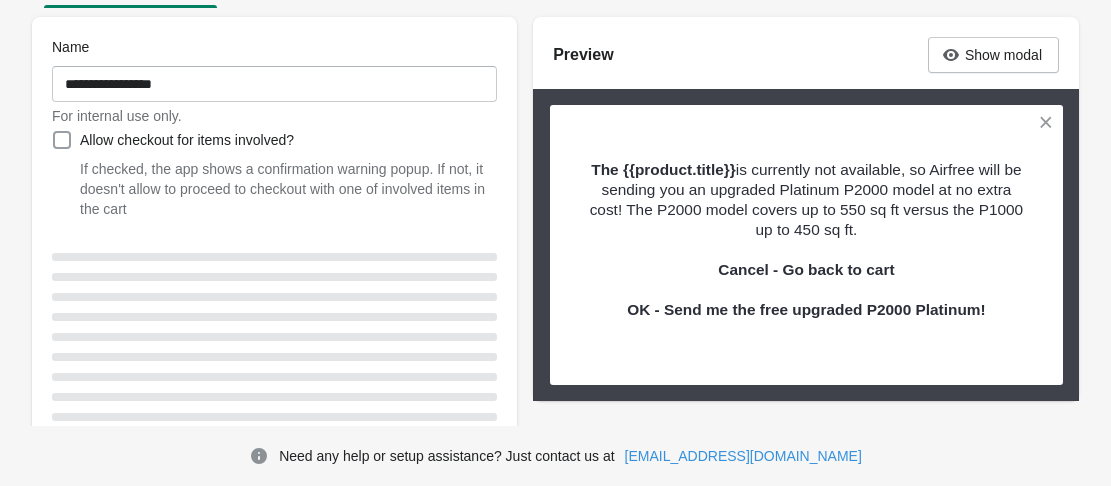 click on "Allow checkout for items involved?" at bounding box center [187, 140] 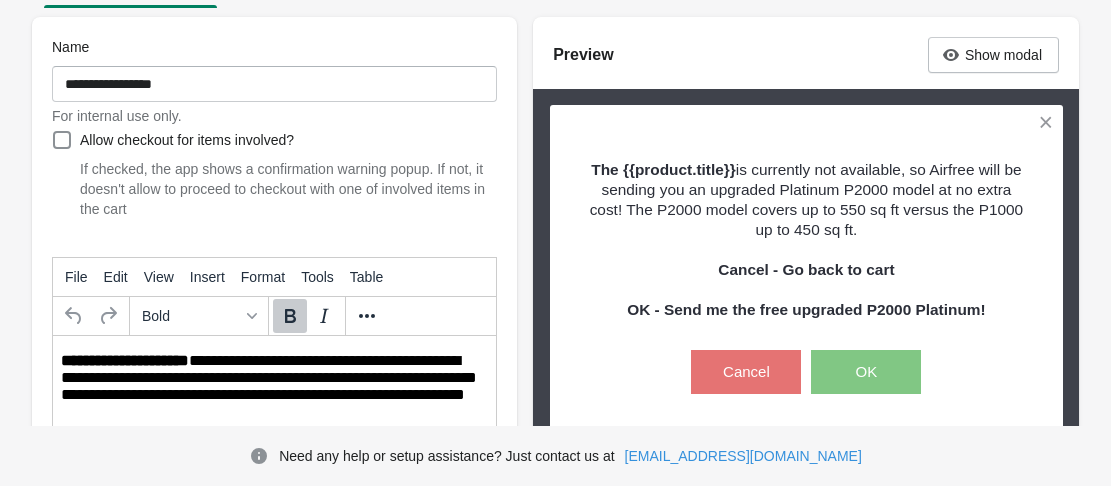 scroll, scrollTop: 0, scrollLeft: 0, axis: both 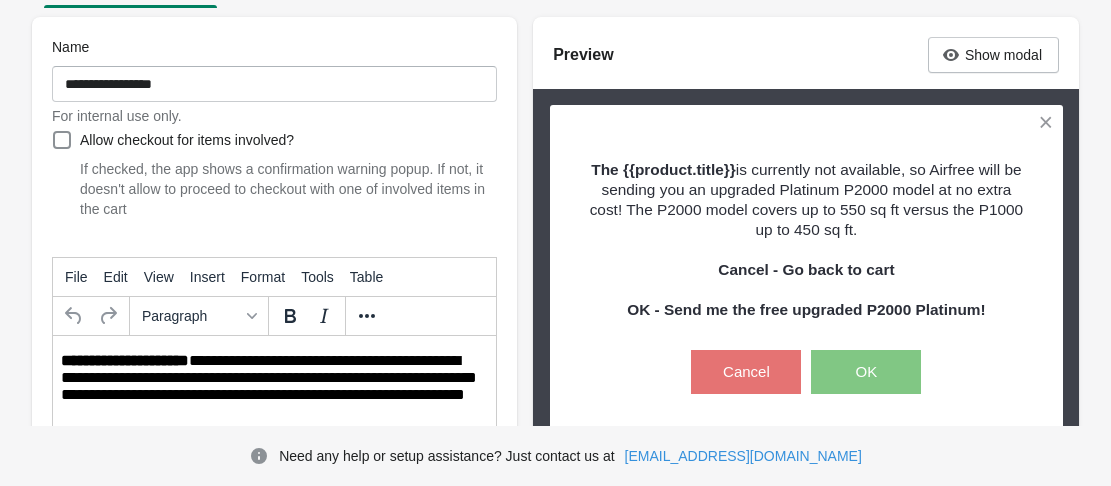 click on "**********" at bounding box center (268, 388) 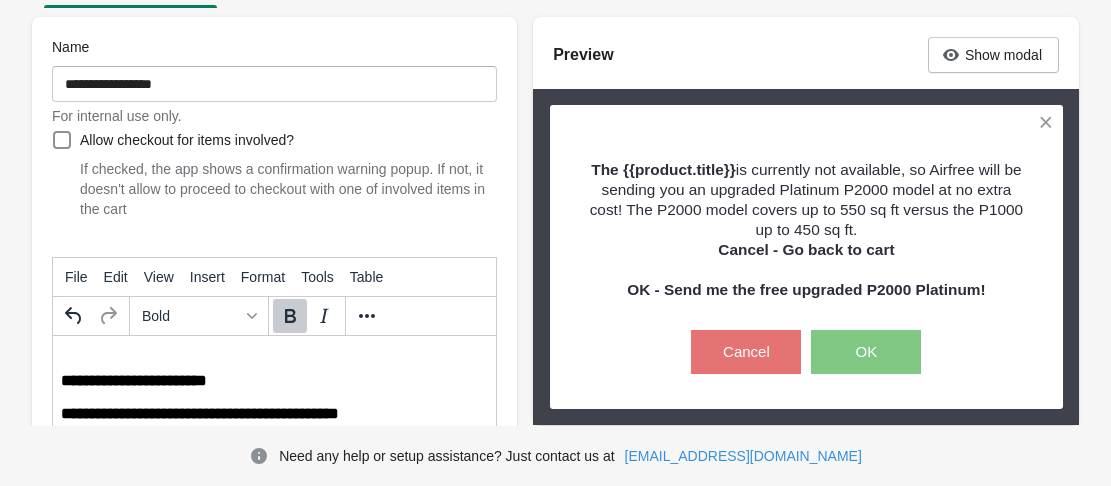 scroll, scrollTop: 70, scrollLeft: 0, axis: vertical 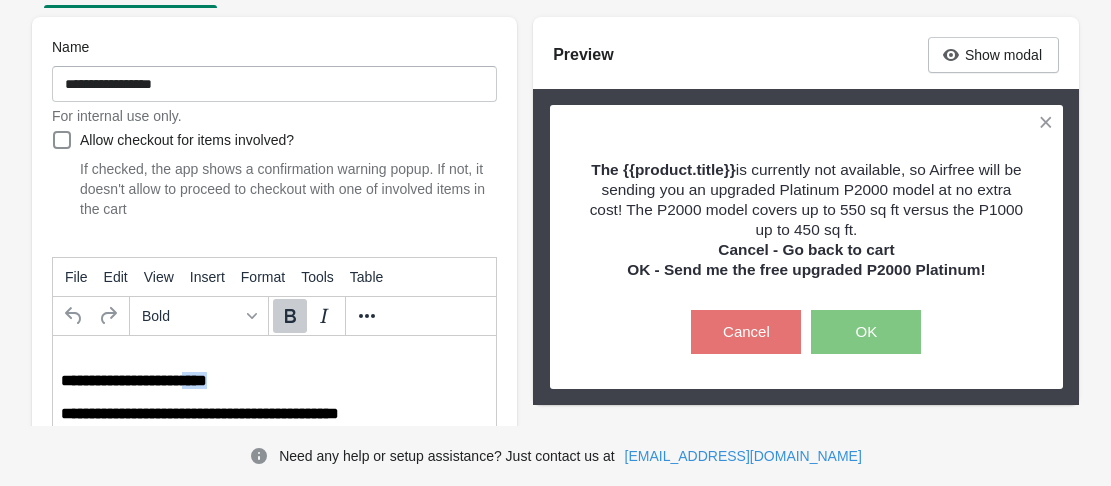 drag, startPoint x: 250, startPoint y: 380, endPoint x: 200, endPoint y: 379, distance: 50.01 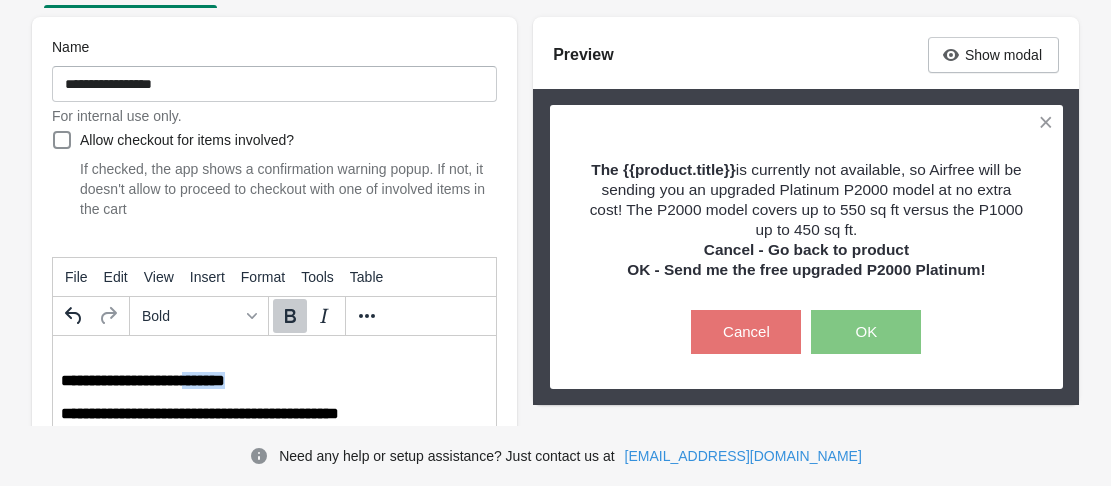 drag, startPoint x: 268, startPoint y: 381, endPoint x: 211, endPoint y: 381, distance: 57 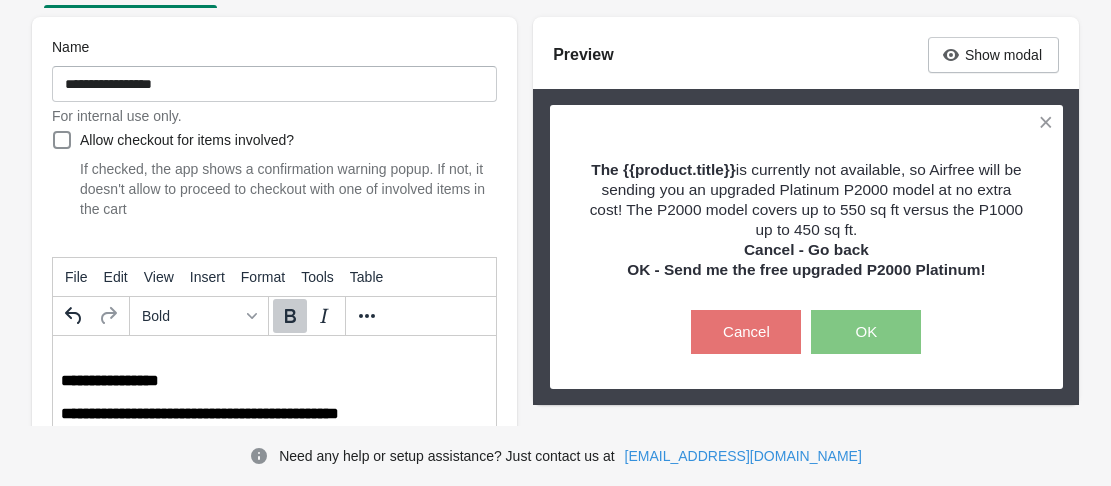 drag, startPoint x: 882, startPoint y: 247, endPoint x: 741, endPoint y: 247, distance: 141 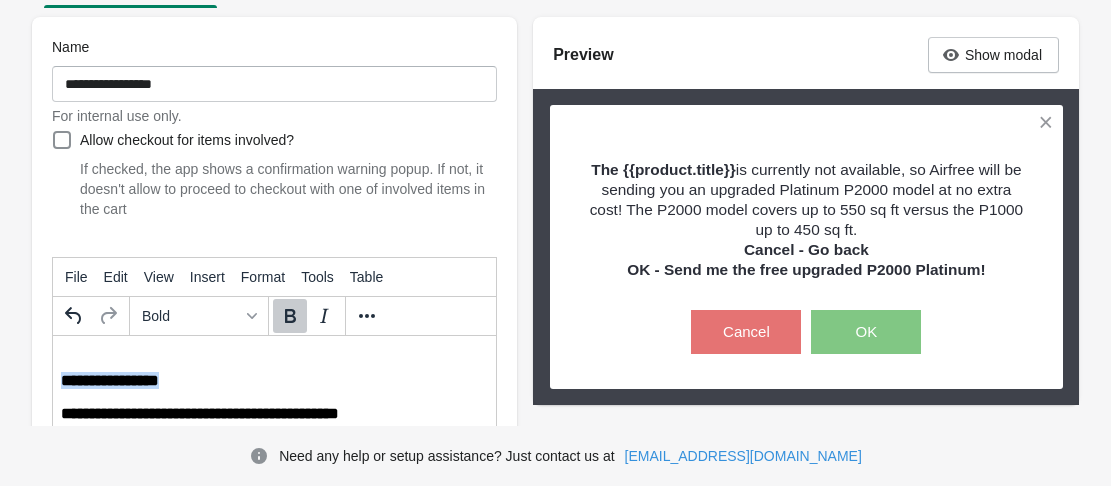drag, startPoint x: 214, startPoint y: 377, endPoint x: 26, endPoint y: 378, distance: 188.00266 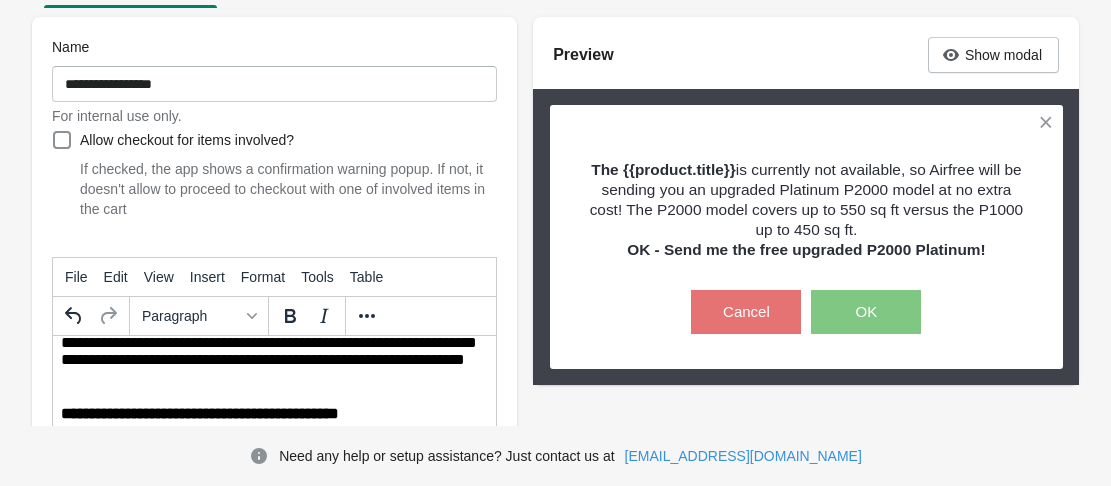 scroll, scrollTop: 36, scrollLeft: 0, axis: vertical 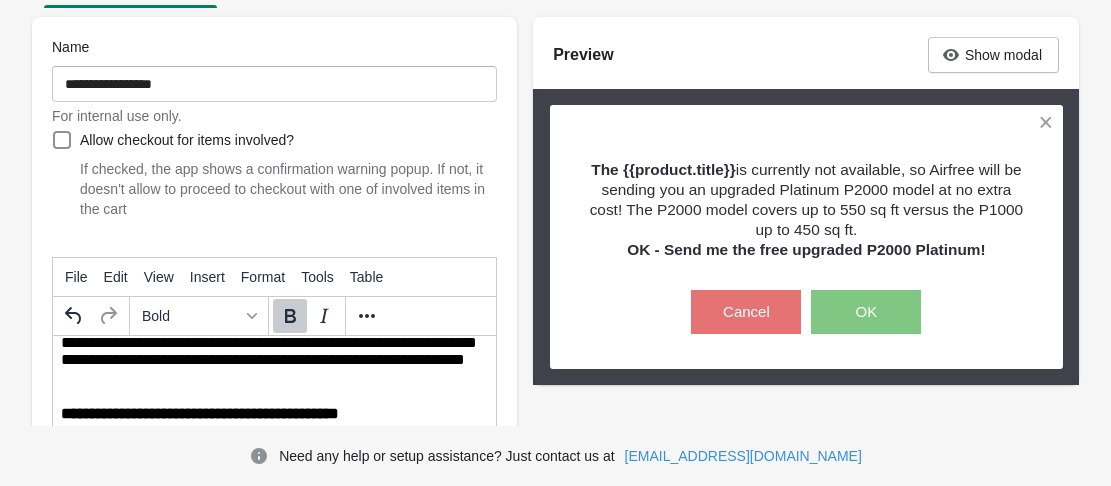 click on "**********" at bounding box center [200, 413] 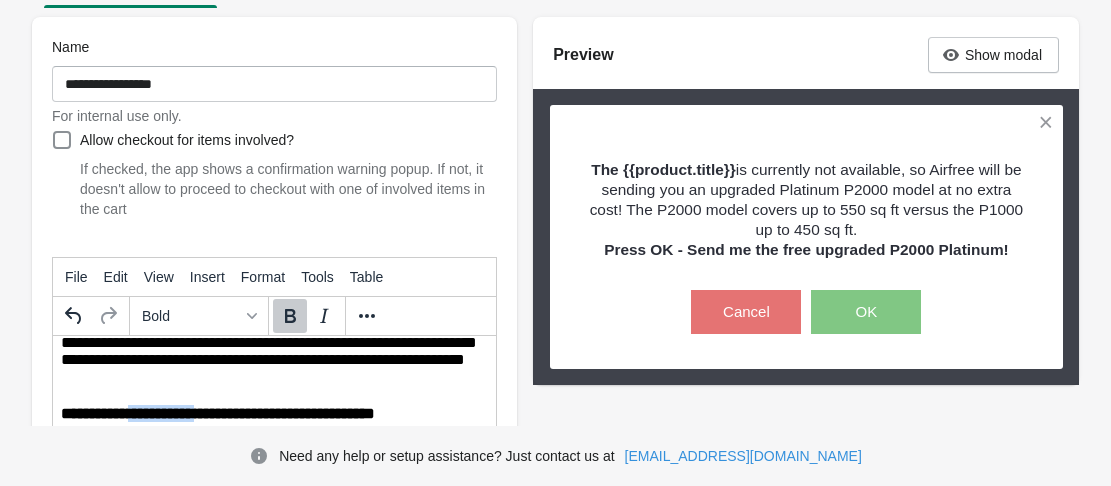 drag, startPoint x: 221, startPoint y: 413, endPoint x: 142, endPoint y: 413, distance: 79 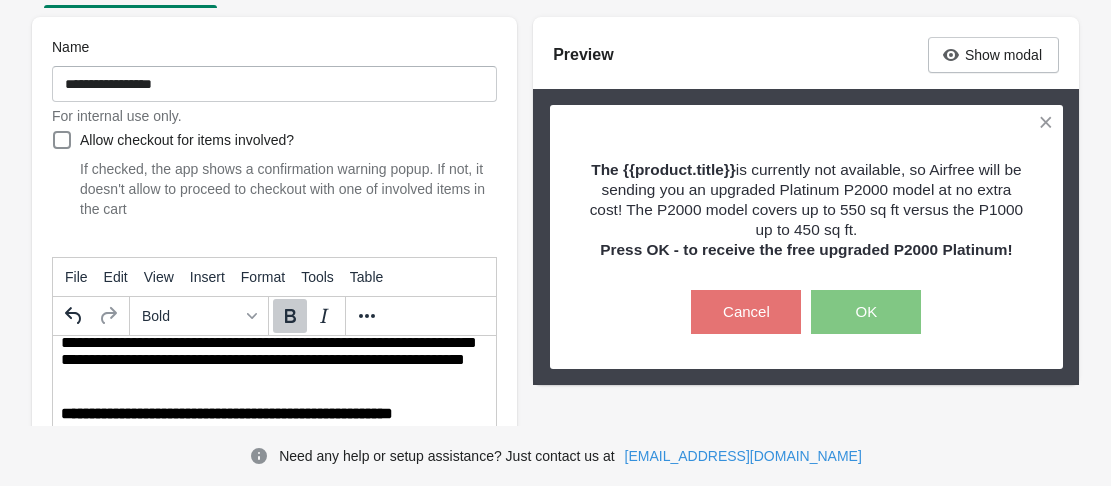 click on "**********" at bounding box center (274, 413) 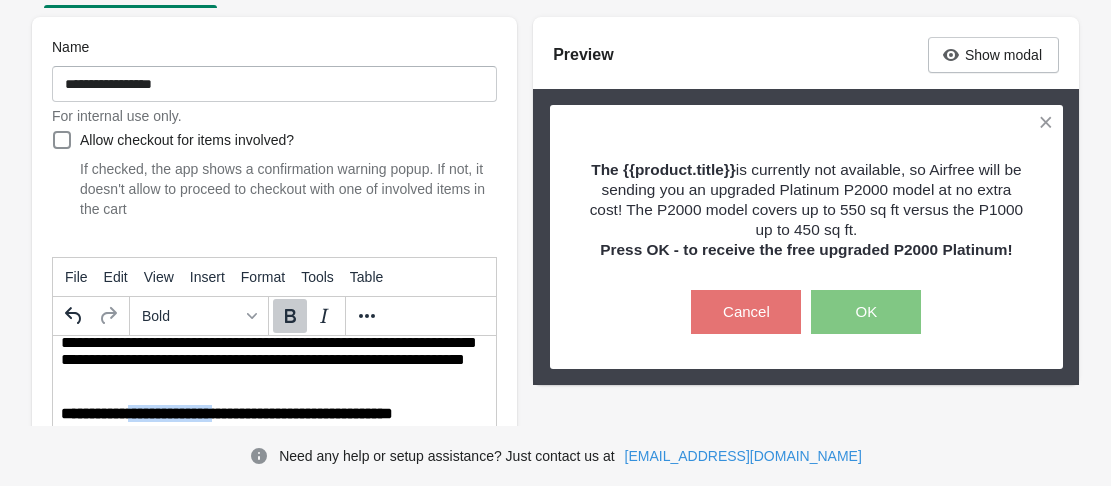 drag, startPoint x: 231, startPoint y: 411, endPoint x: 140, endPoint y: 408, distance: 91.04944 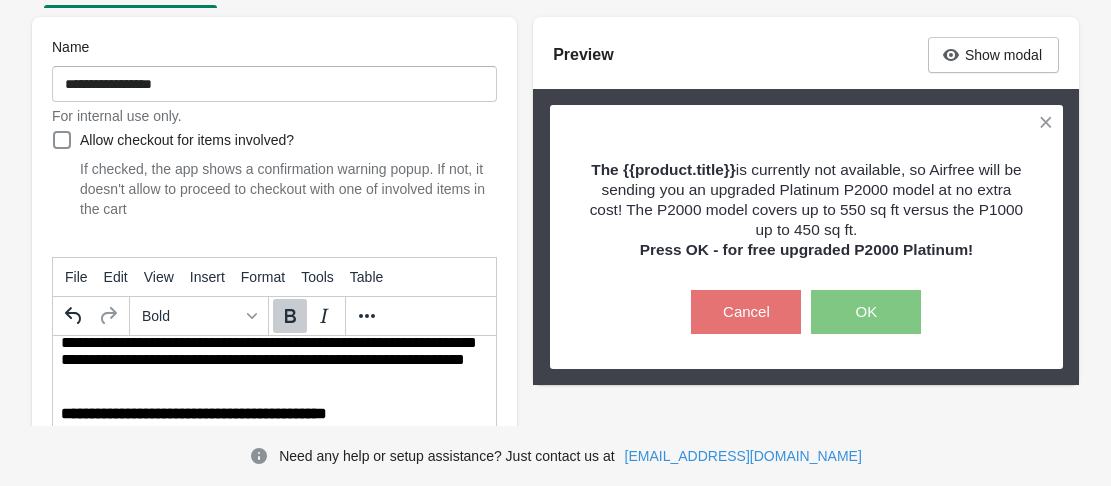 click on "**********" at bounding box center (274, 413) 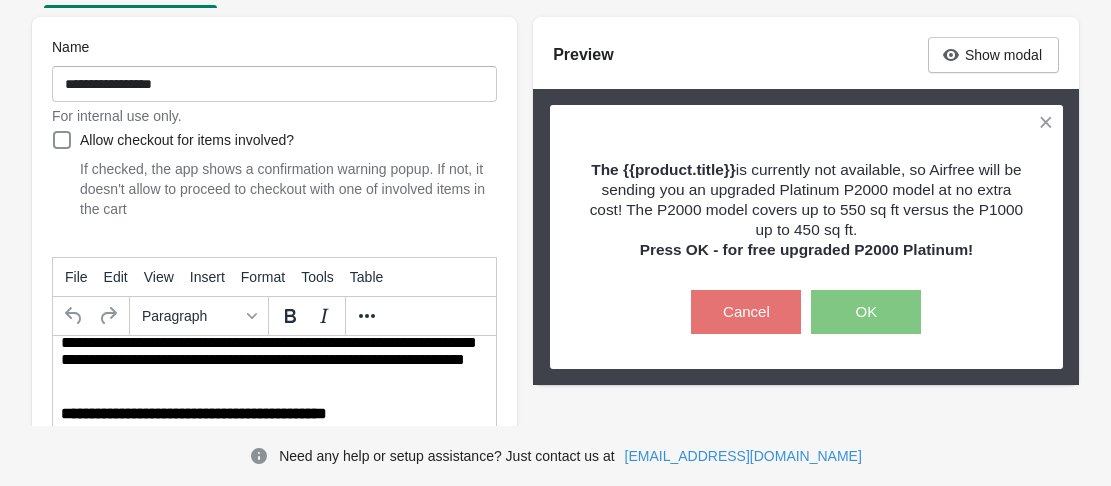 click on "**********" at bounding box center [194, 413] 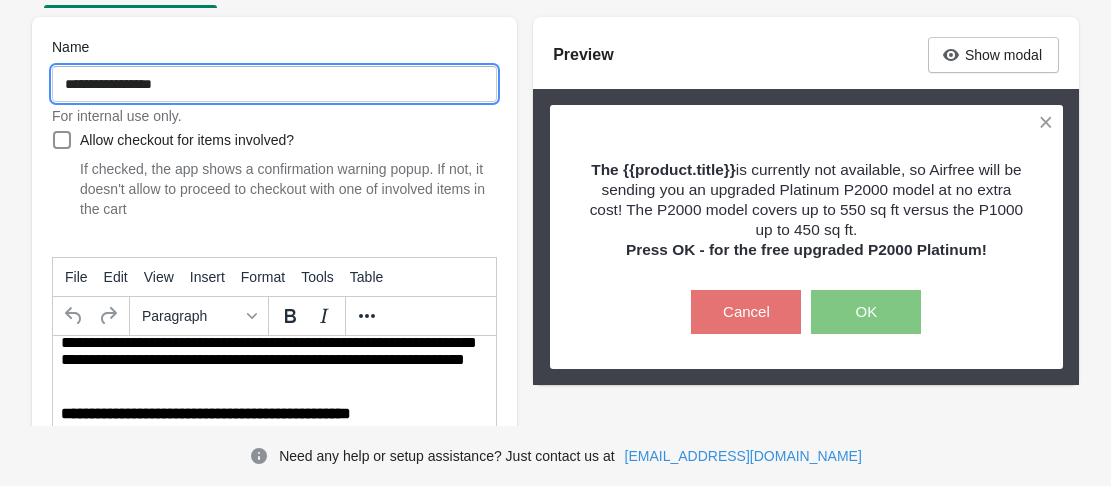click on "**********" at bounding box center (274, 84) 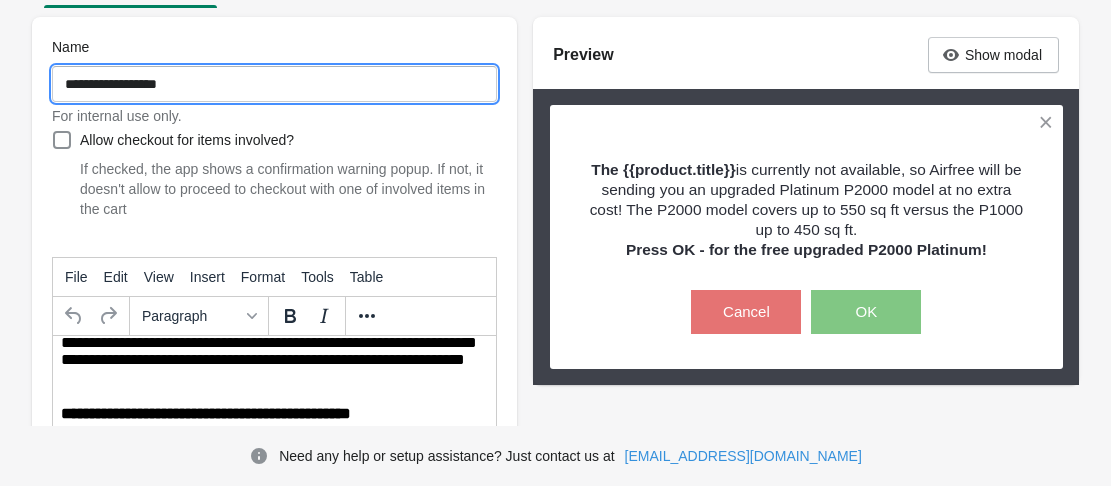 type on "**********" 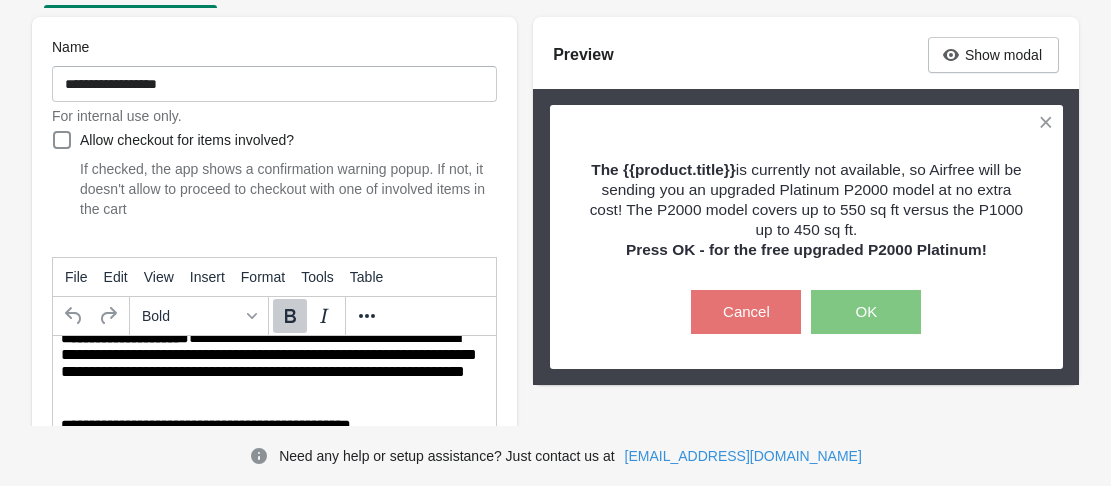 scroll, scrollTop: 0, scrollLeft: 0, axis: both 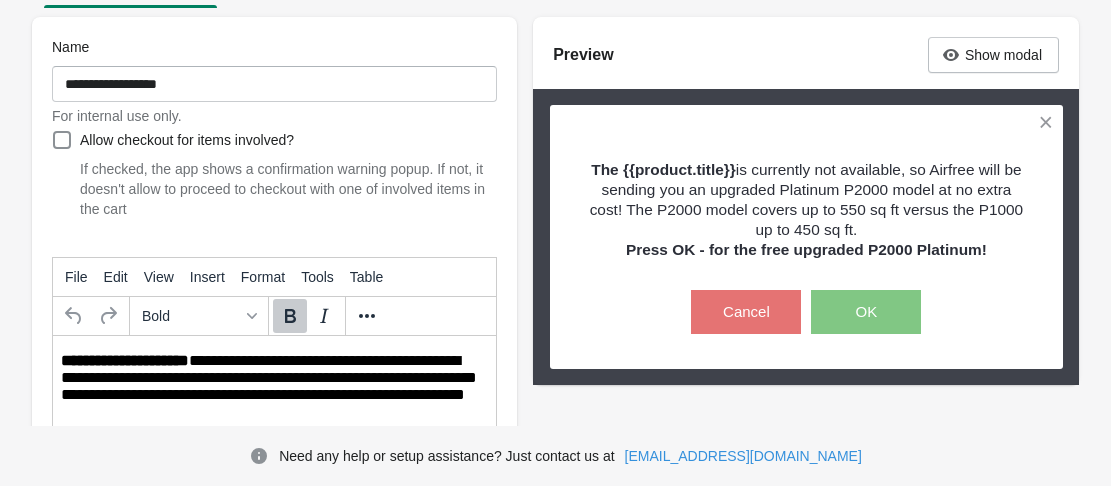 drag, startPoint x: 486, startPoint y: 394, endPoint x: 541, endPoint y: 668, distance: 279.46558 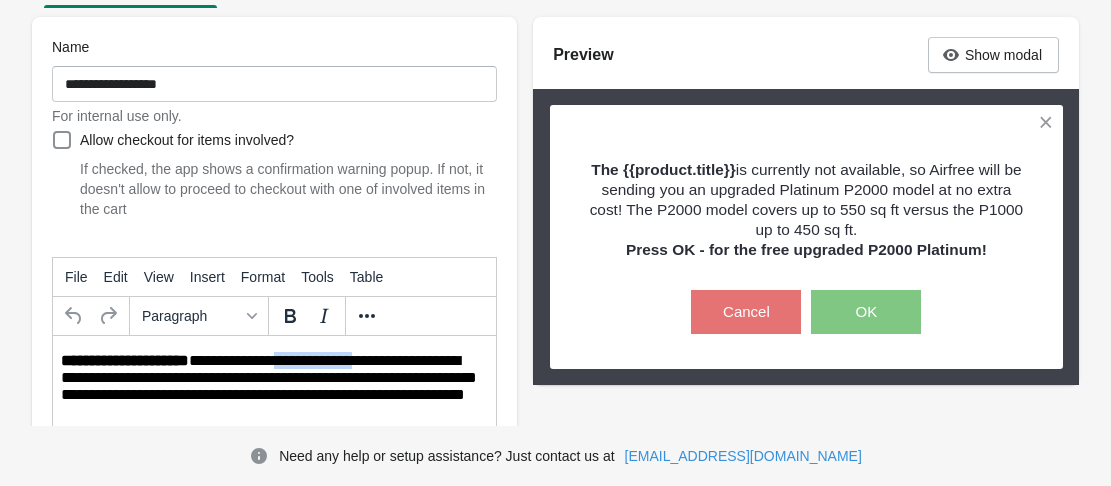 drag, startPoint x: 364, startPoint y: 360, endPoint x: 285, endPoint y: 361, distance: 79.00633 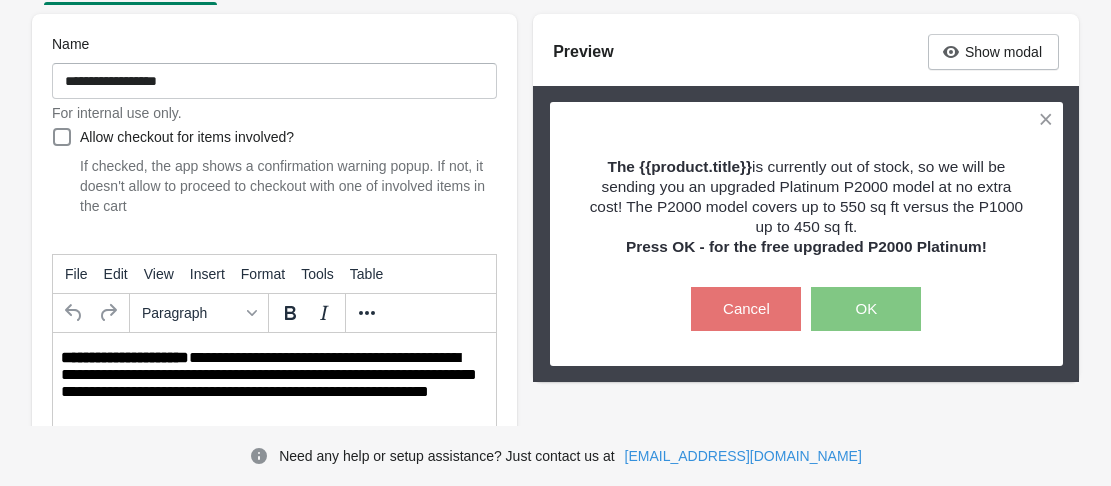 scroll, scrollTop: 243, scrollLeft: 0, axis: vertical 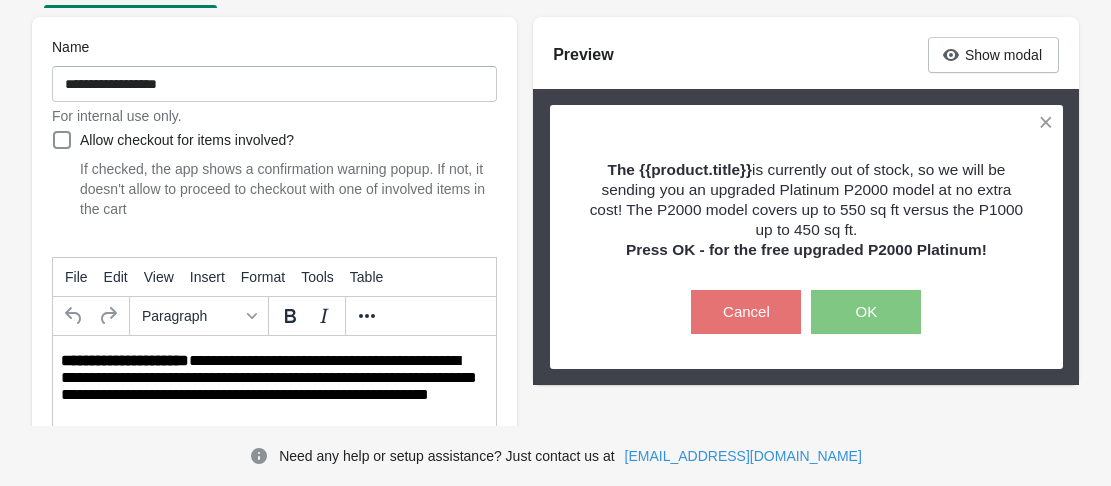 click on "**********" at bounding box center [555, 490] 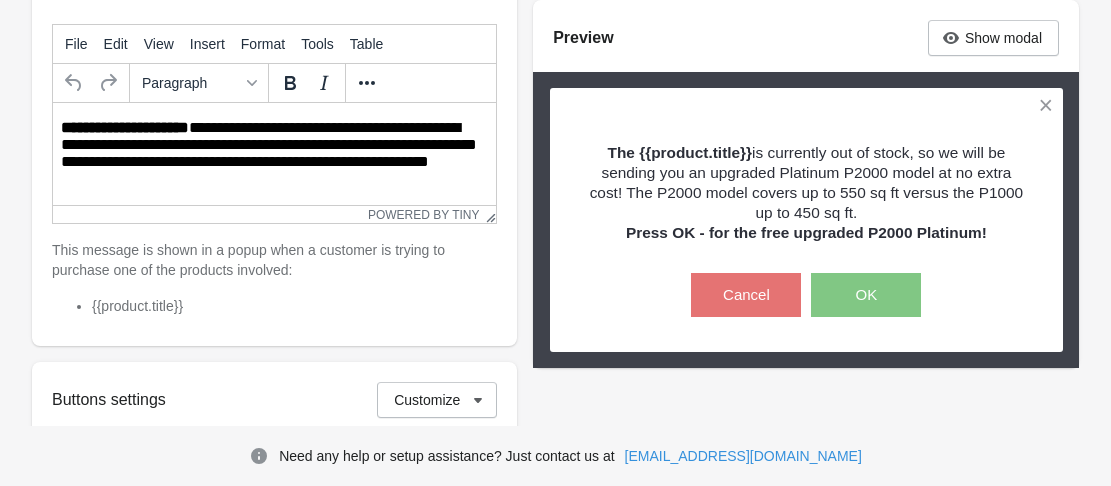 scroll, scrollTop: 479, scrollLeft: 0, axis: vertical 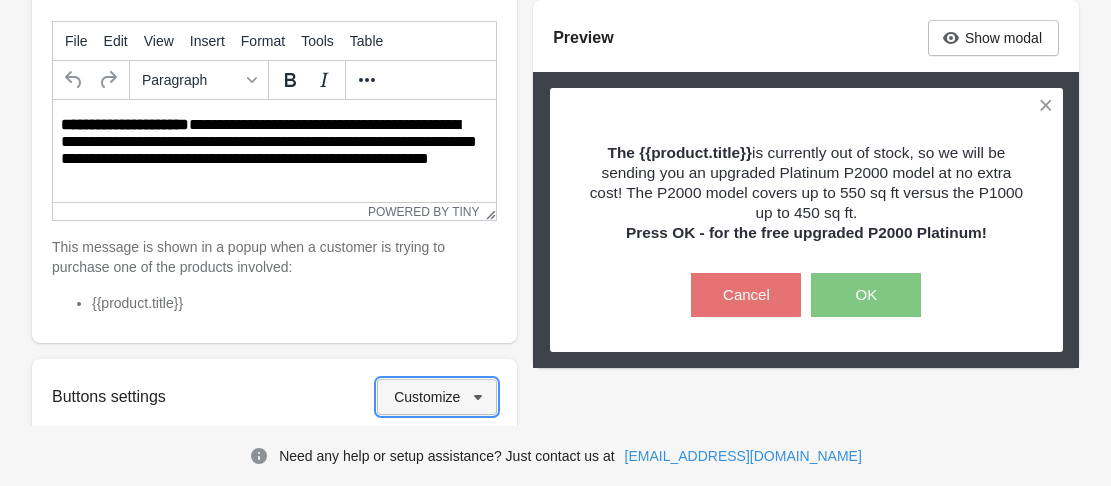 click on "Customize" at bounding box center (427, 397) 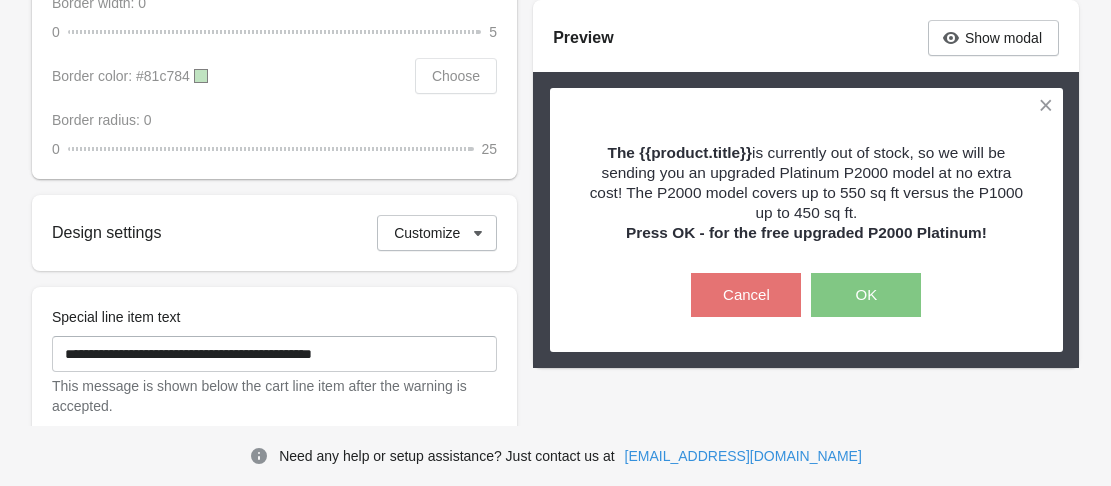 scroll, scrollTop: 1903, scrollLeft: 0, axis: vertical 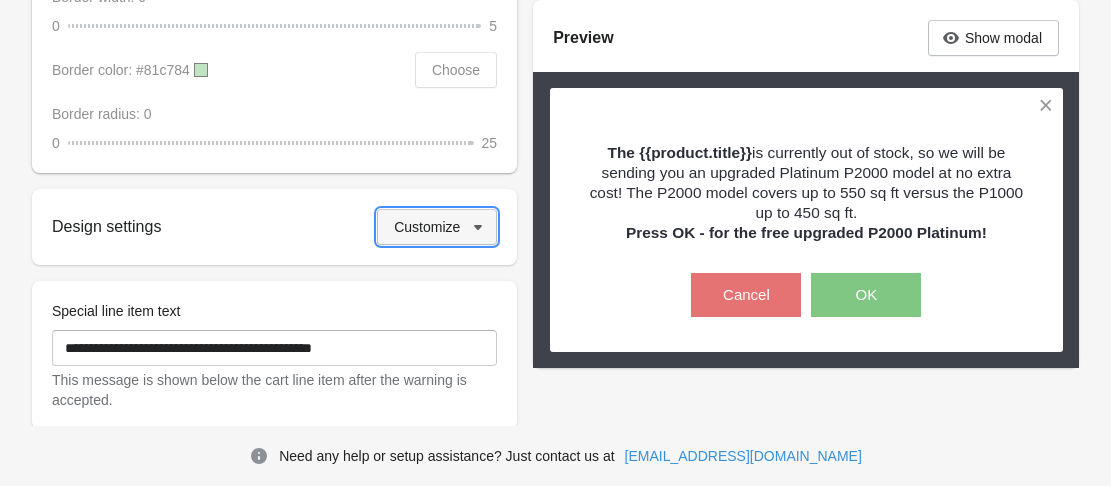 click on "Customize" at bounding box center (427, 227) 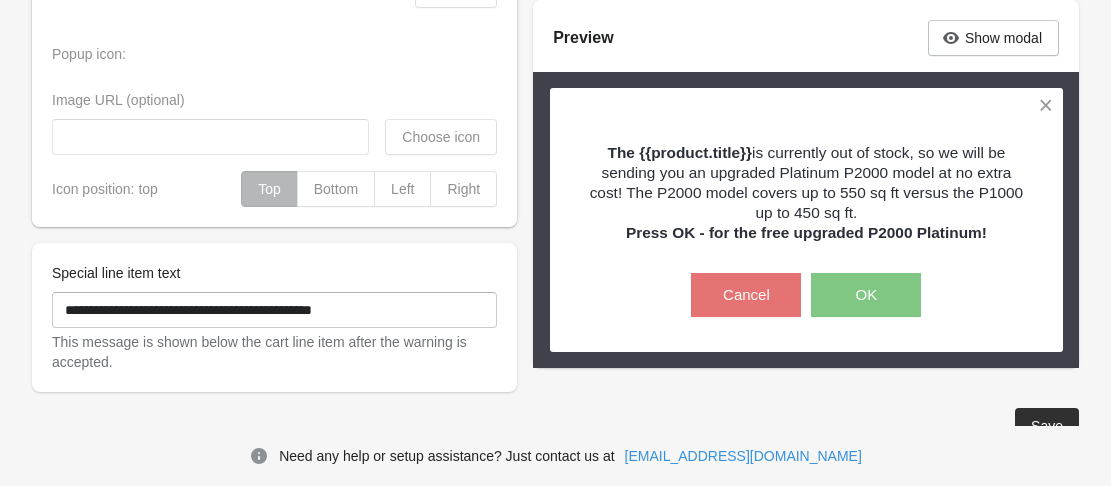 scroll, scrollTop: 2350, scrollLeft: 0, axis: vertical 